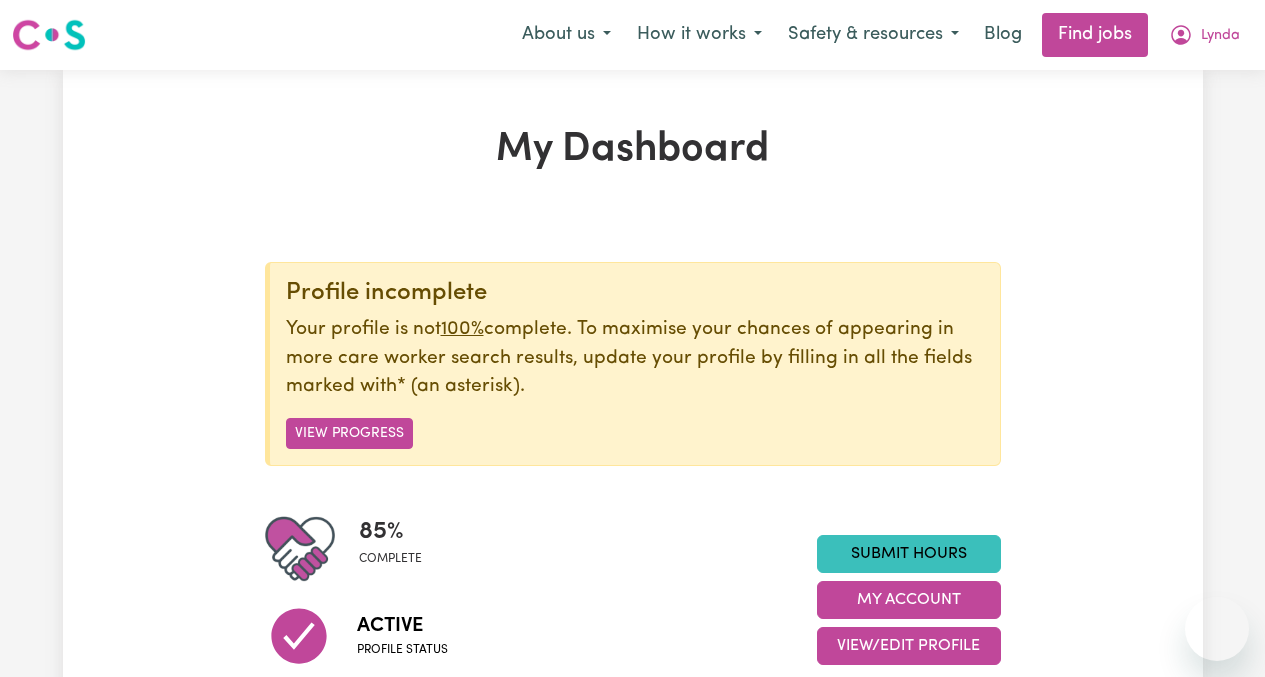 scroll, scrollTop: 0, scrollLeft: 0, axis: both 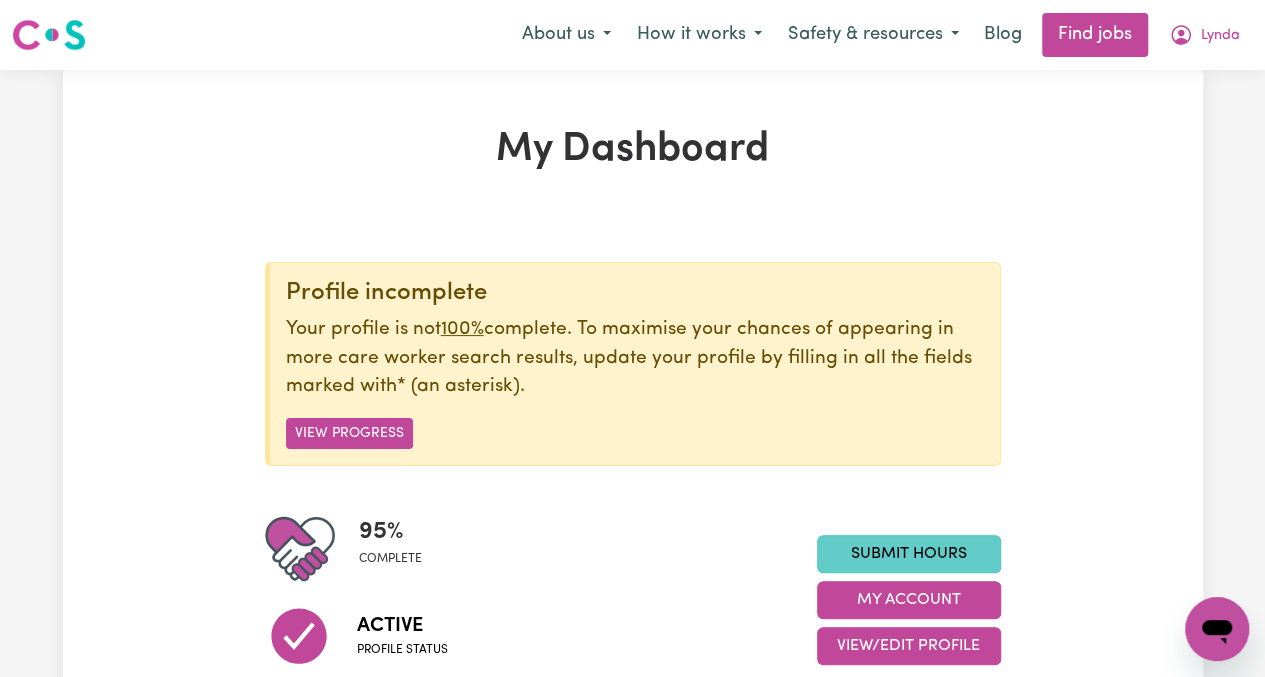 click on "Submit Hours" at bounding box center [909, 554] 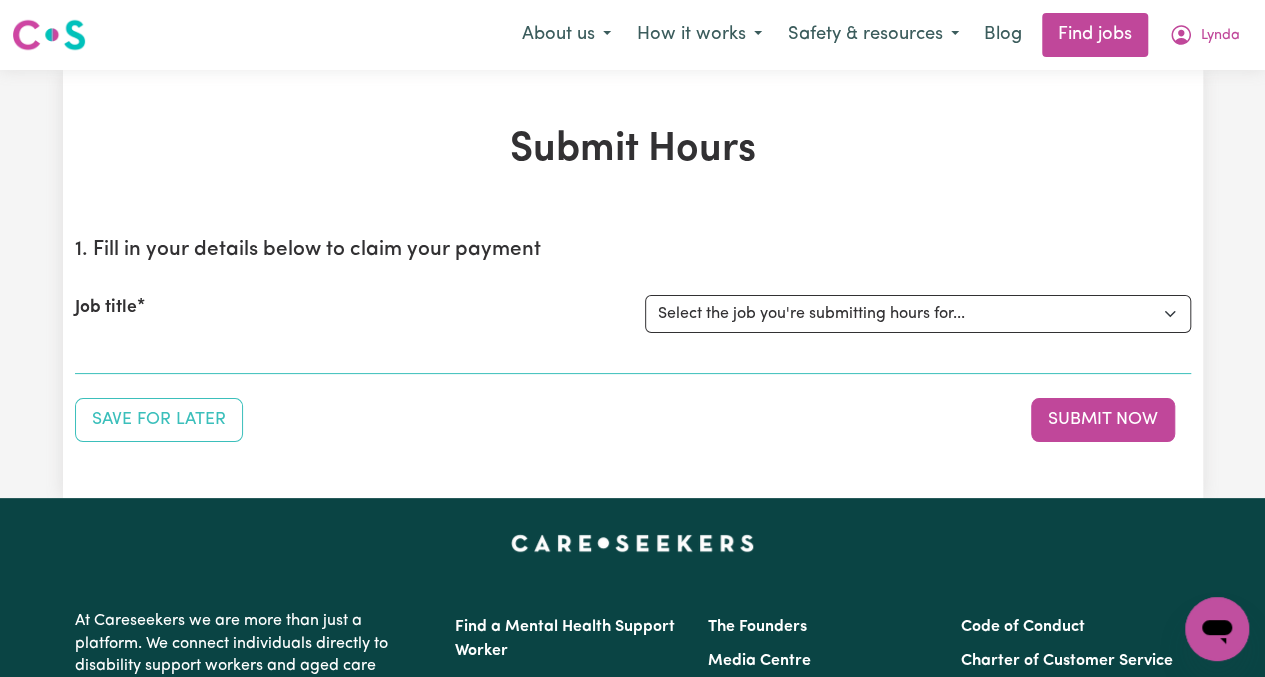 click on "Job title Select the job you're submitting hours for... [FIRST] [LAST] Greek speaking Carer needed to meal prep & assist with light domestic chores. Prefer greek speaking  [FIRST] [LAST] Female Support Worker Needed In Essendon West, [STATE]" at bounding box center (633, 314) 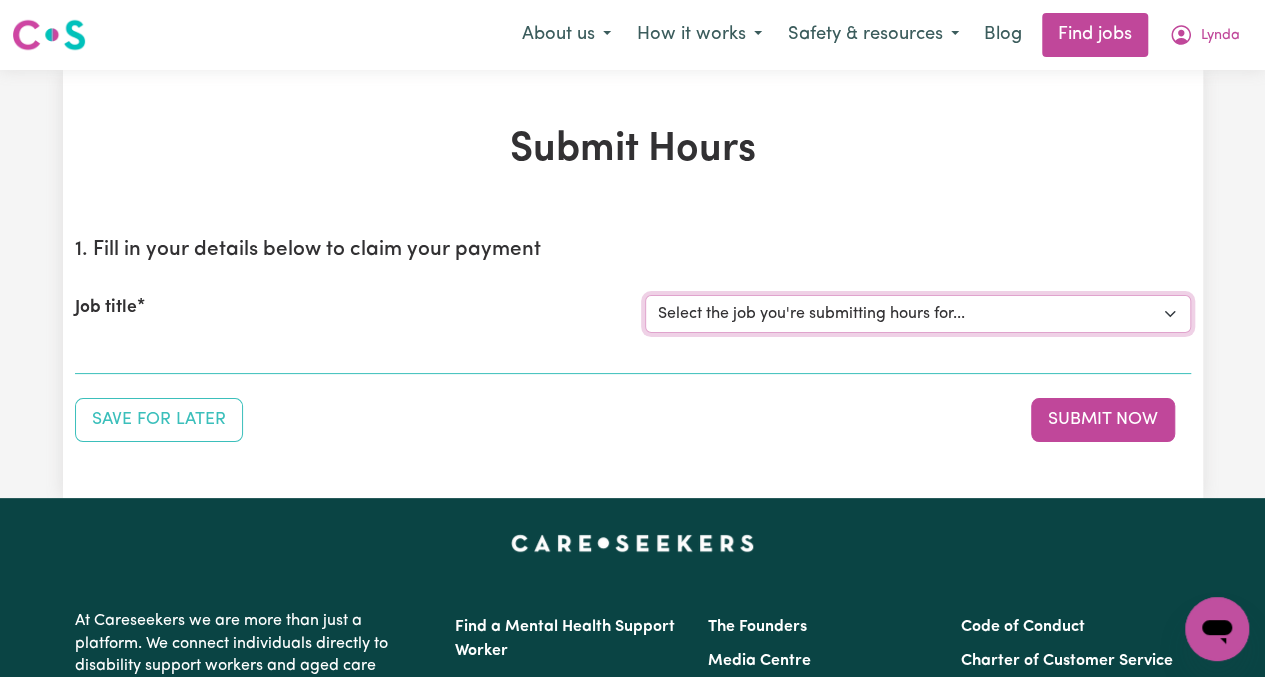 click on "Select the job you're submitting hours for... [FIRST] [LAST] Greek speaking Carer needed to meal prep & assist with light domestic chores. Prefer greek speaking  [FIRST] [LAST] Female Support Worker Needed In Essendon West, [STATE]" at bounding box center (918, 314) 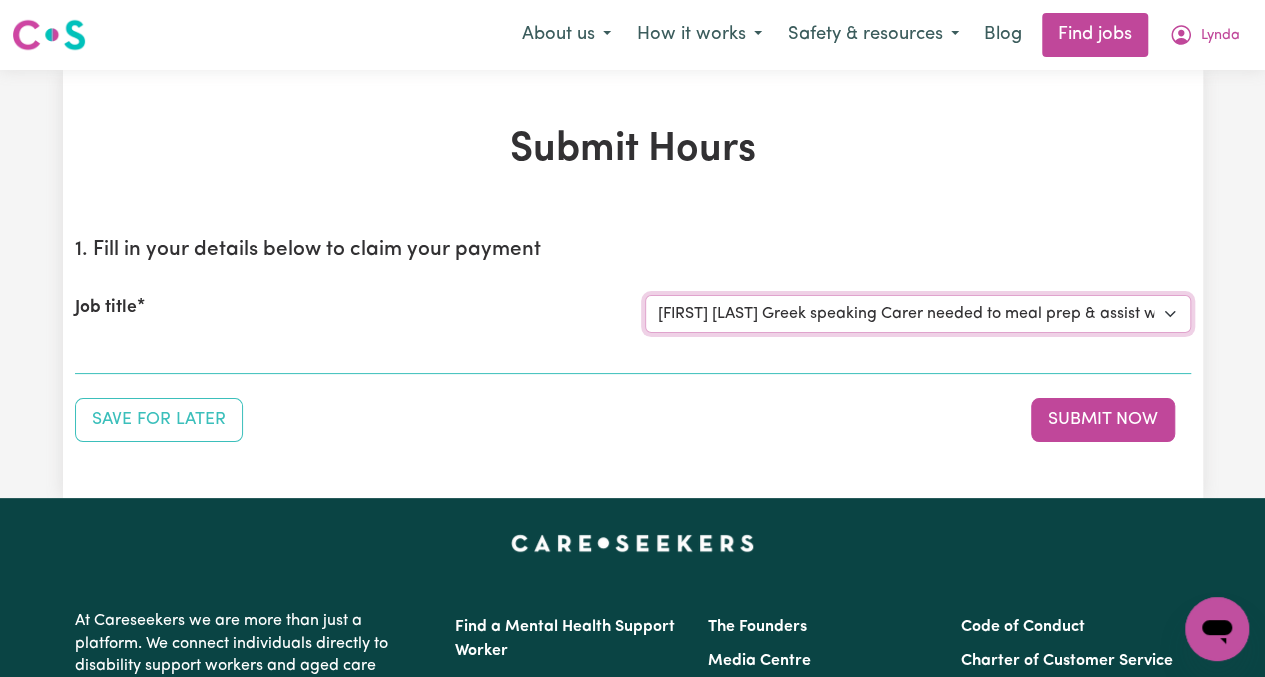 click on "Select the job you're submitting hours for... [FIRST] [LAST] Greek speaking Carer needed to meal prep & assist with light domestic chores. Prefer greek speaking  [FIRST] [LAST] Female Support Worker Needed In Essendon West, [STATE]" at bounding box center [918, 314] 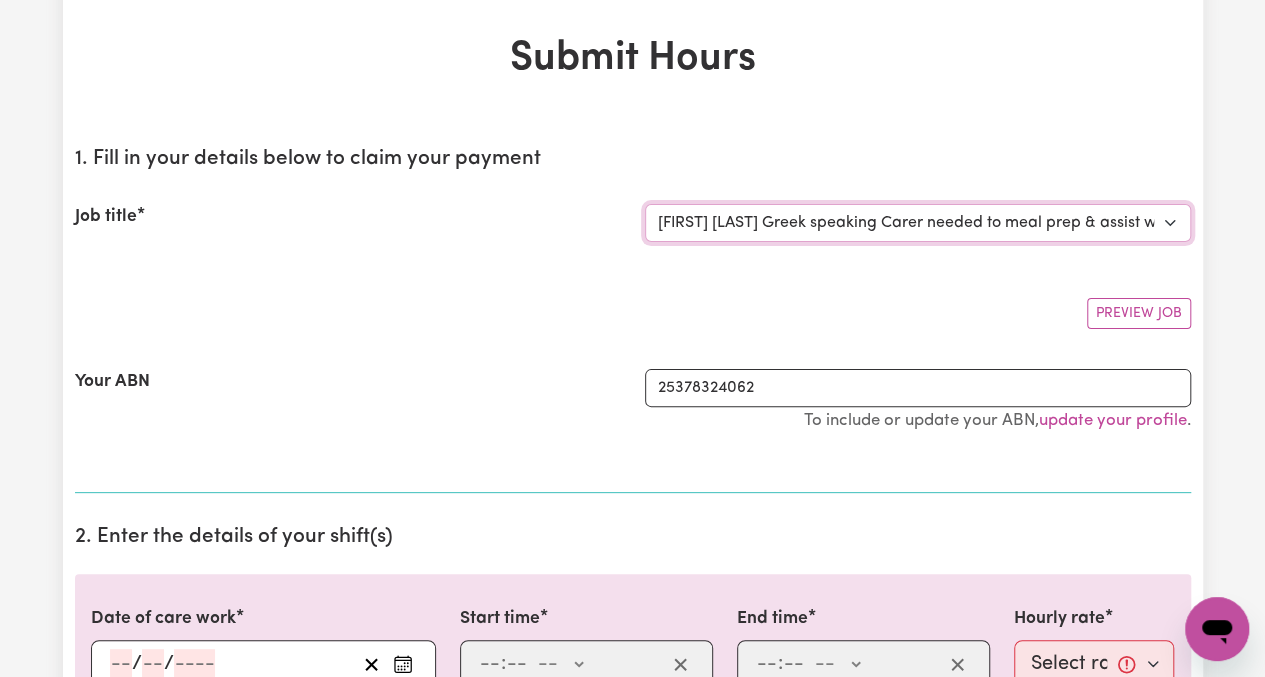 scroll, scrollTop: 200, scrollLeft: 0, axis: vertical 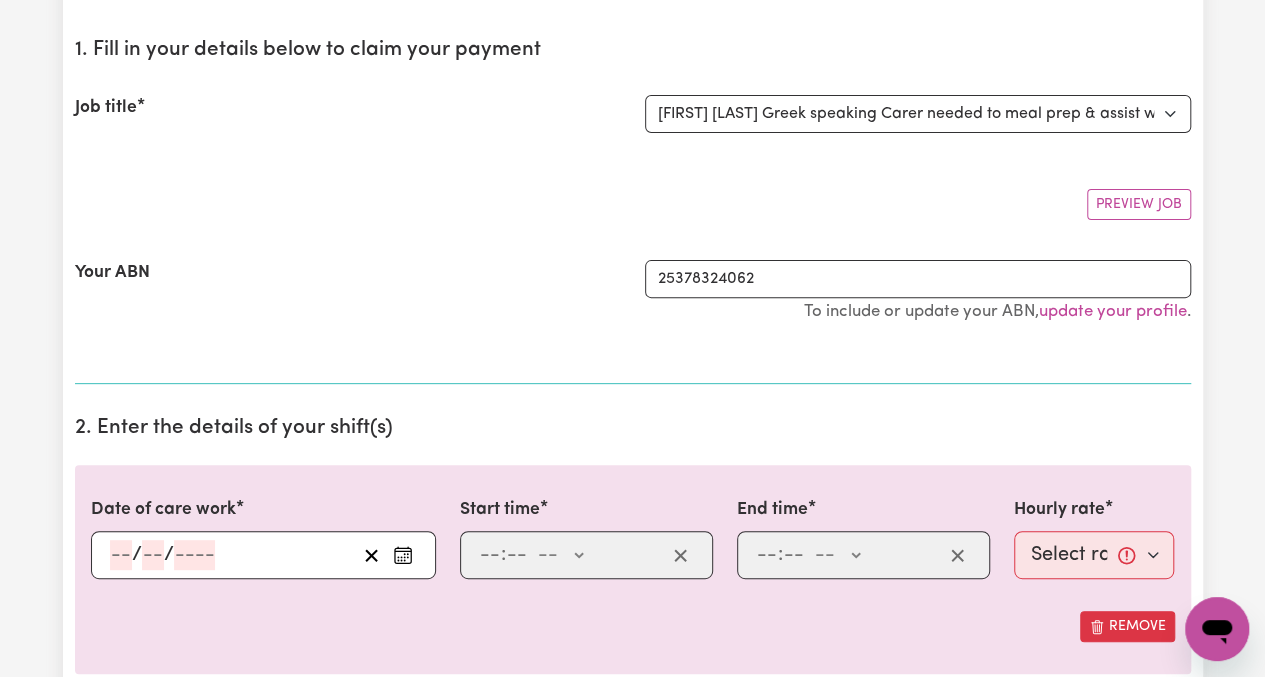click 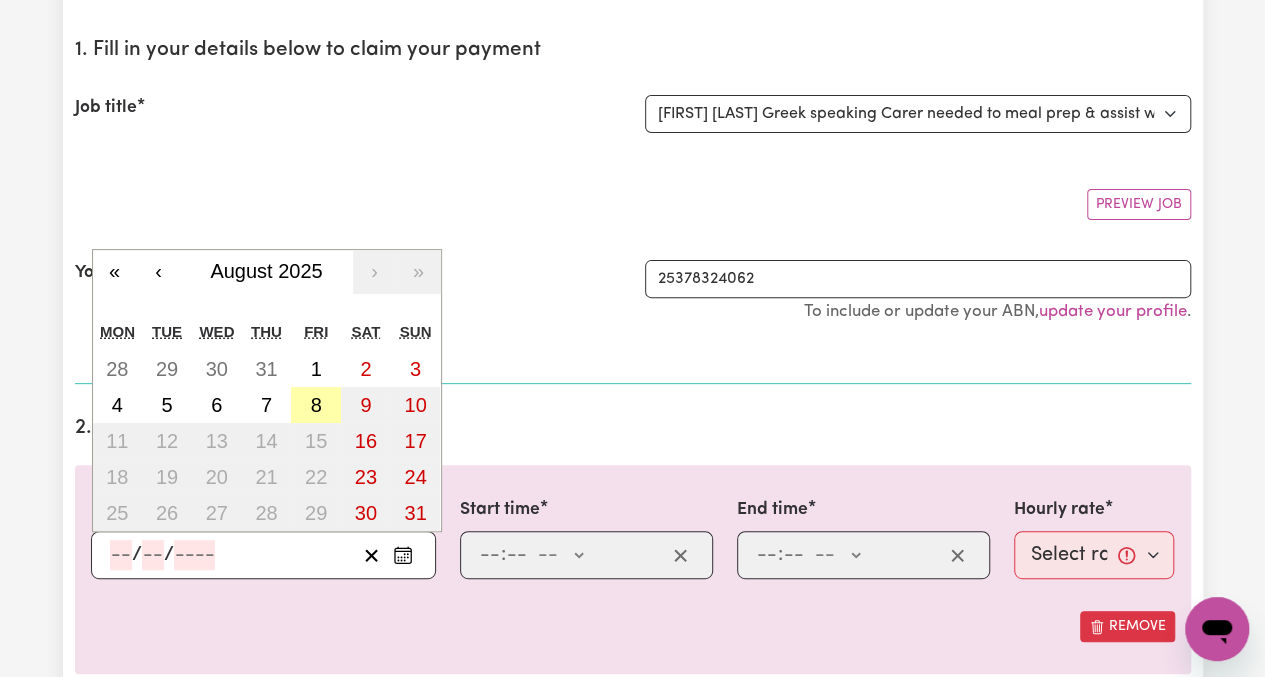 click on "8" at bounding box center (316, 405) 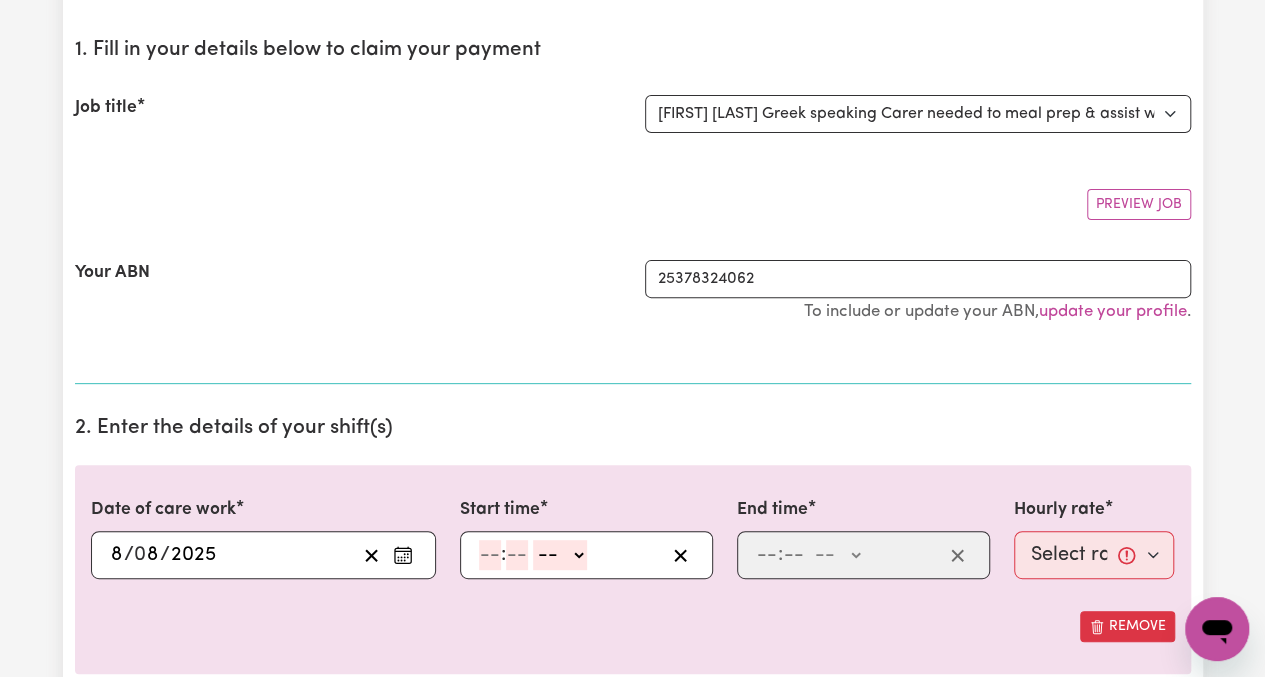 click 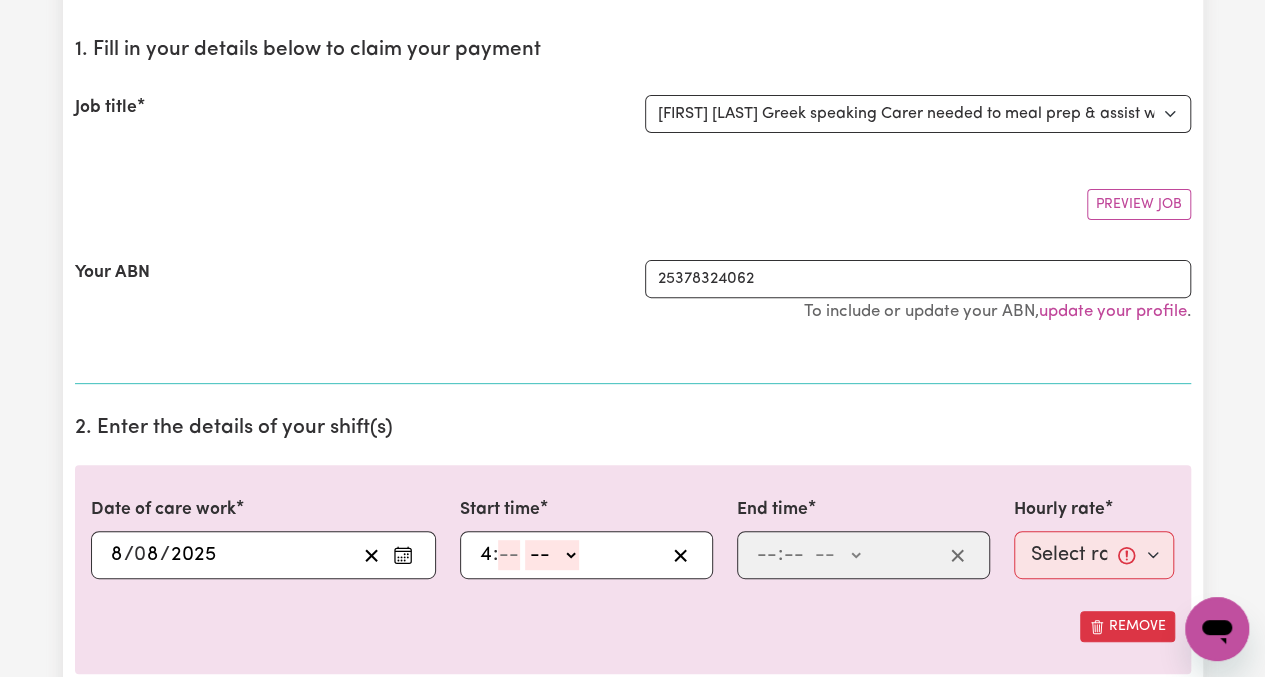 type on "4" 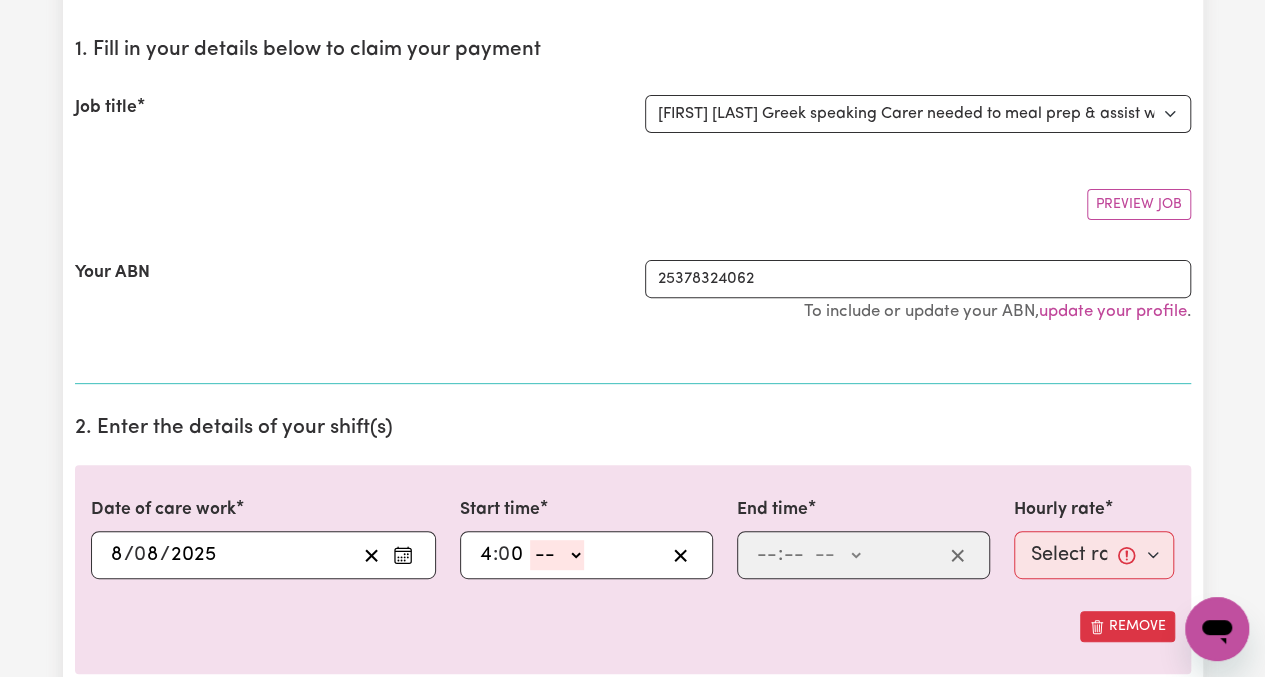 type on "0" 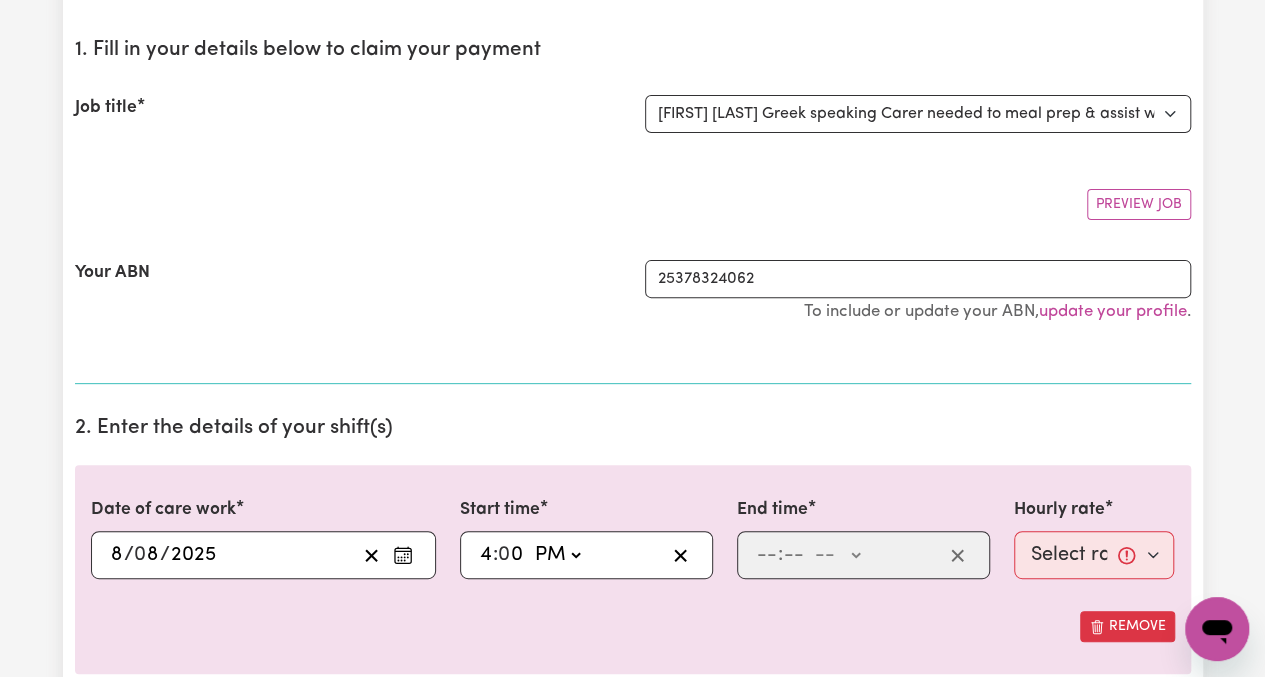 click on "-- AM PM" 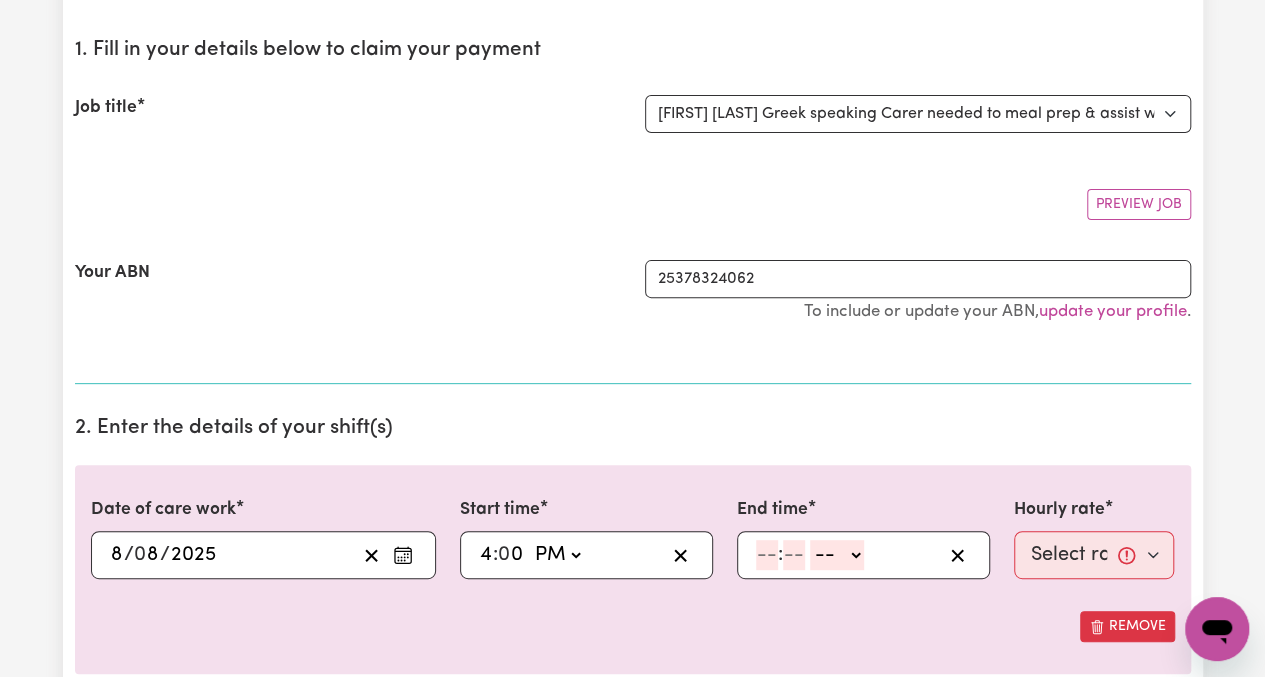 click 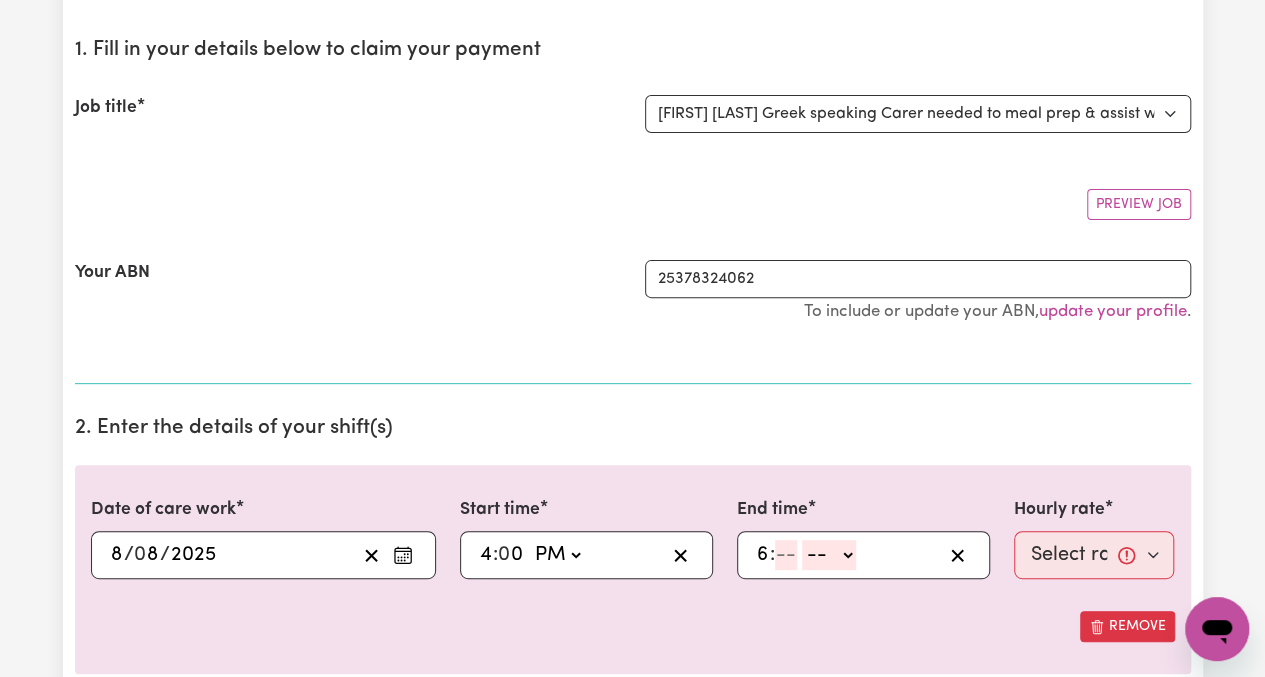type on "6" 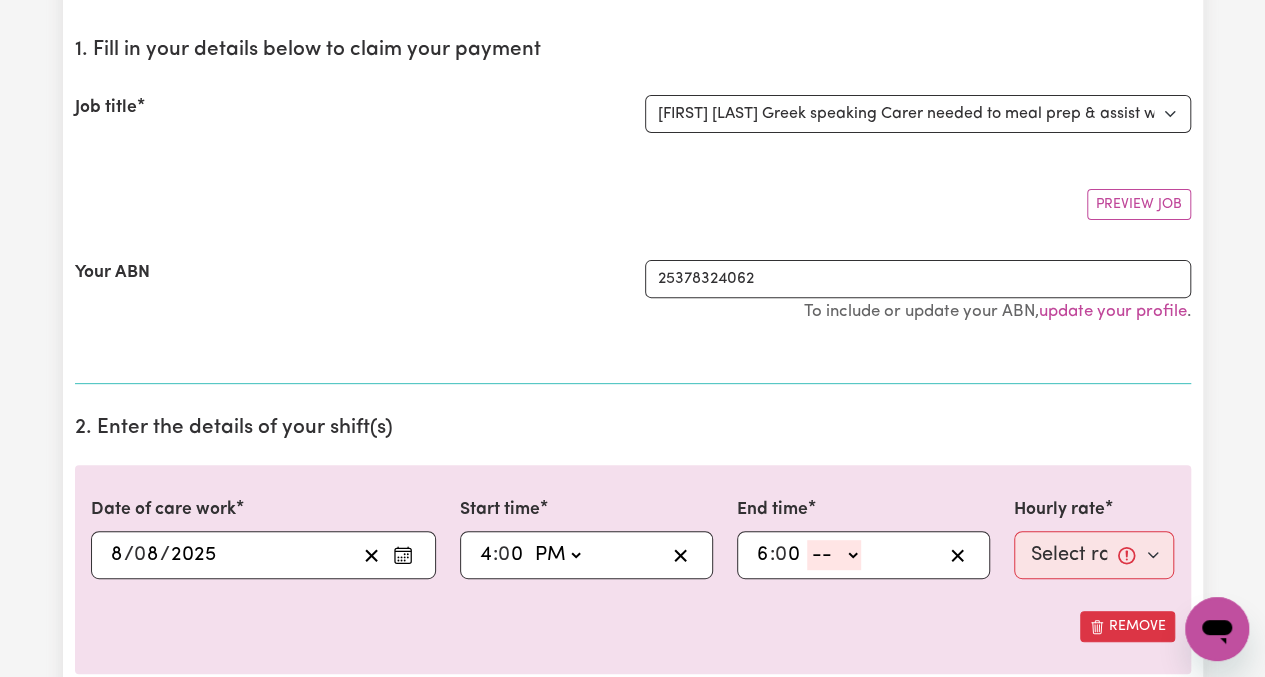 type on "0" 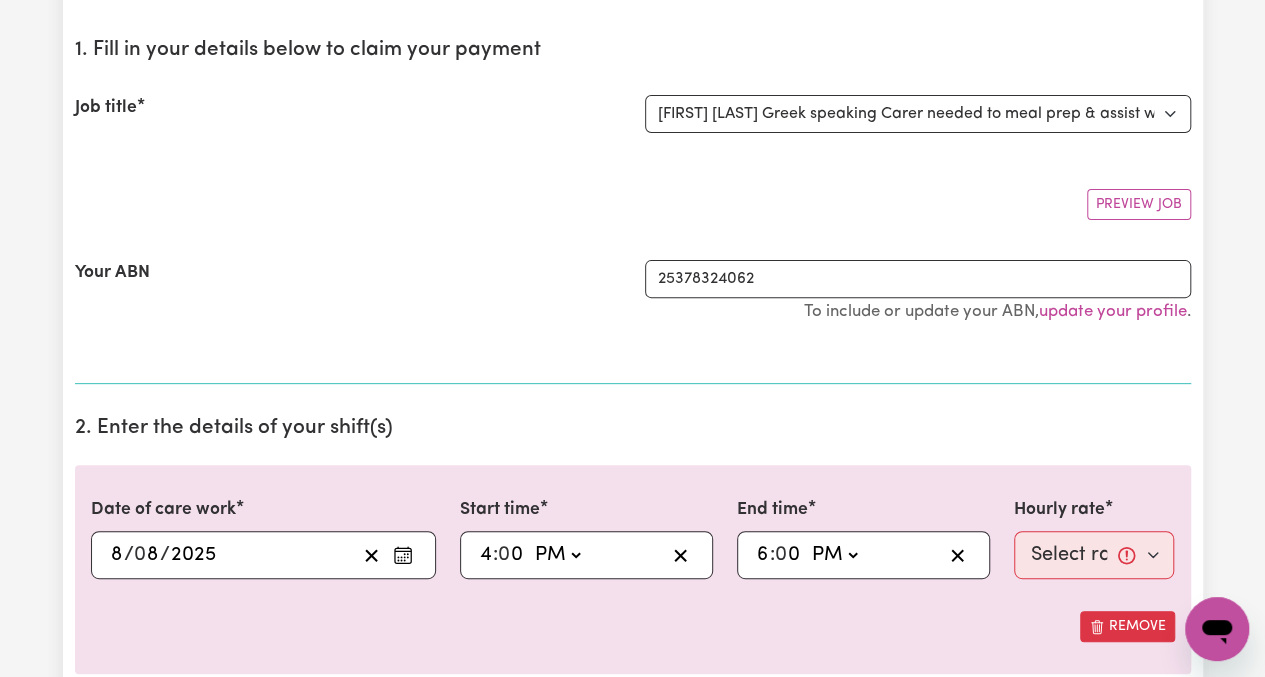 click on "-- AM PM" 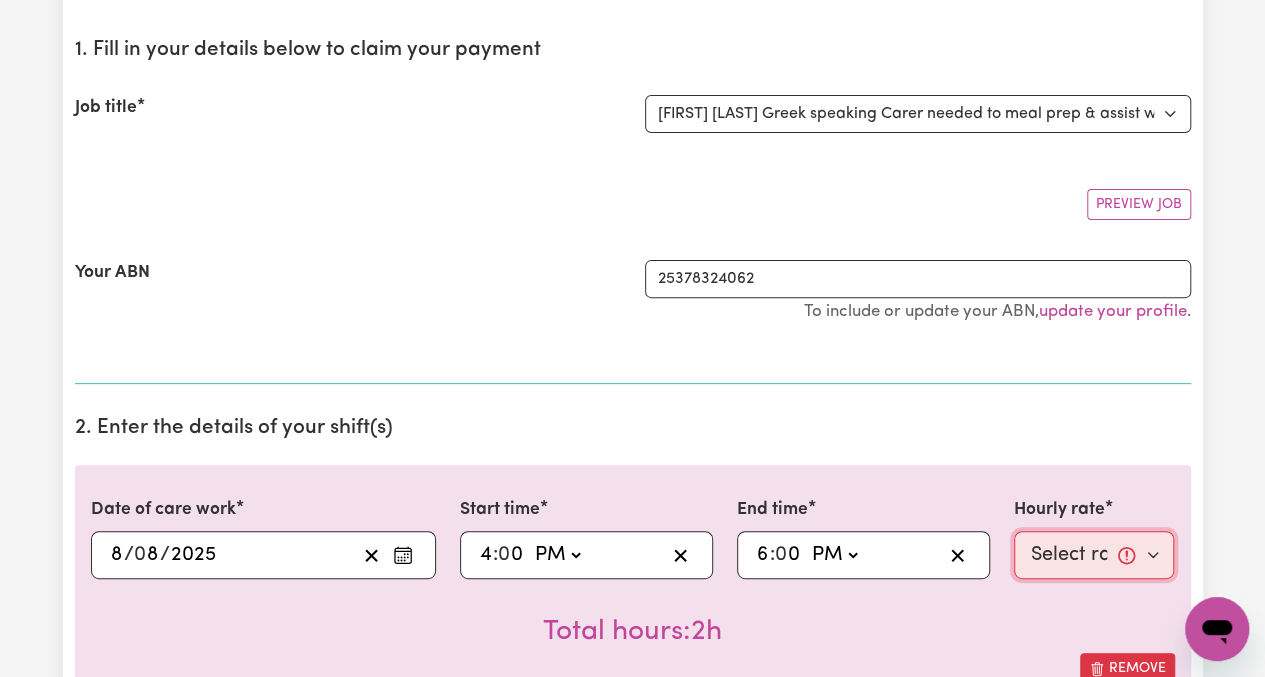click on "Select rate... $62.35 (Weekday)" at bounding box center (1094, 555) 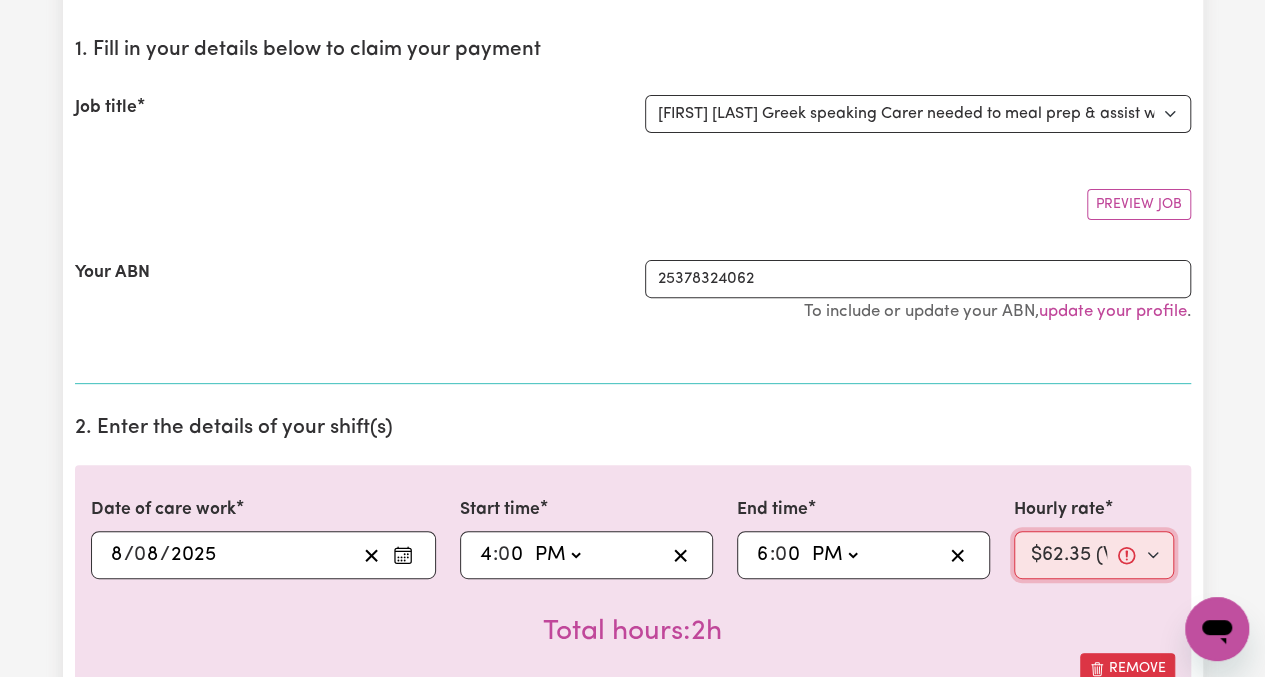 click on "Select rate... $62.35 (Weekday)" at bounding box center [1094, 555] 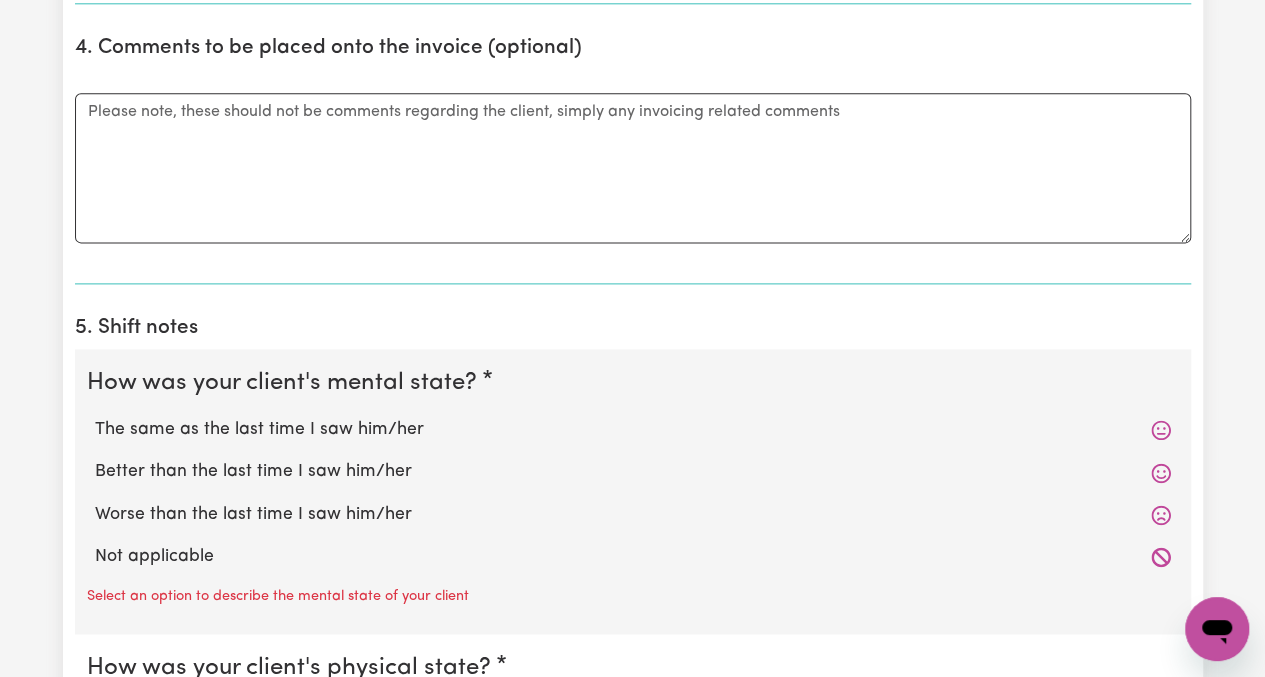 scroll, scrollTop: 1200, scrollLeft: 0, axis: vertical 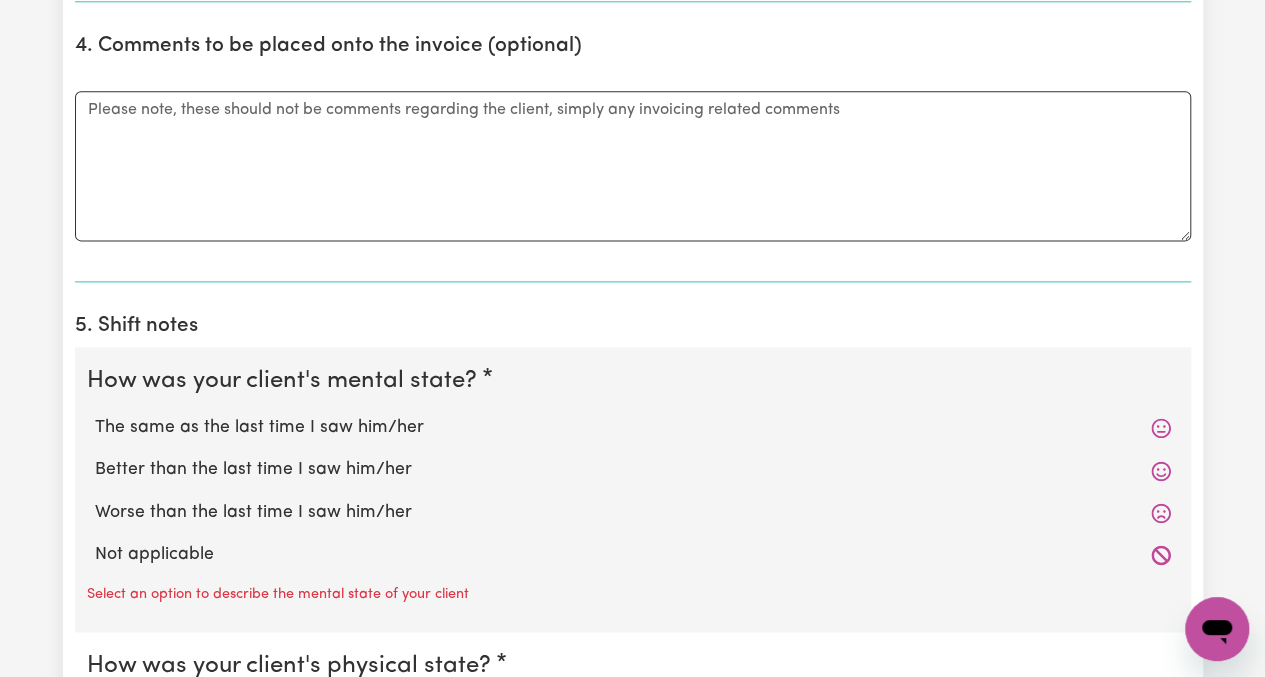 click on "The same as the last time I saw him/her" at bounding box center (633, 428) 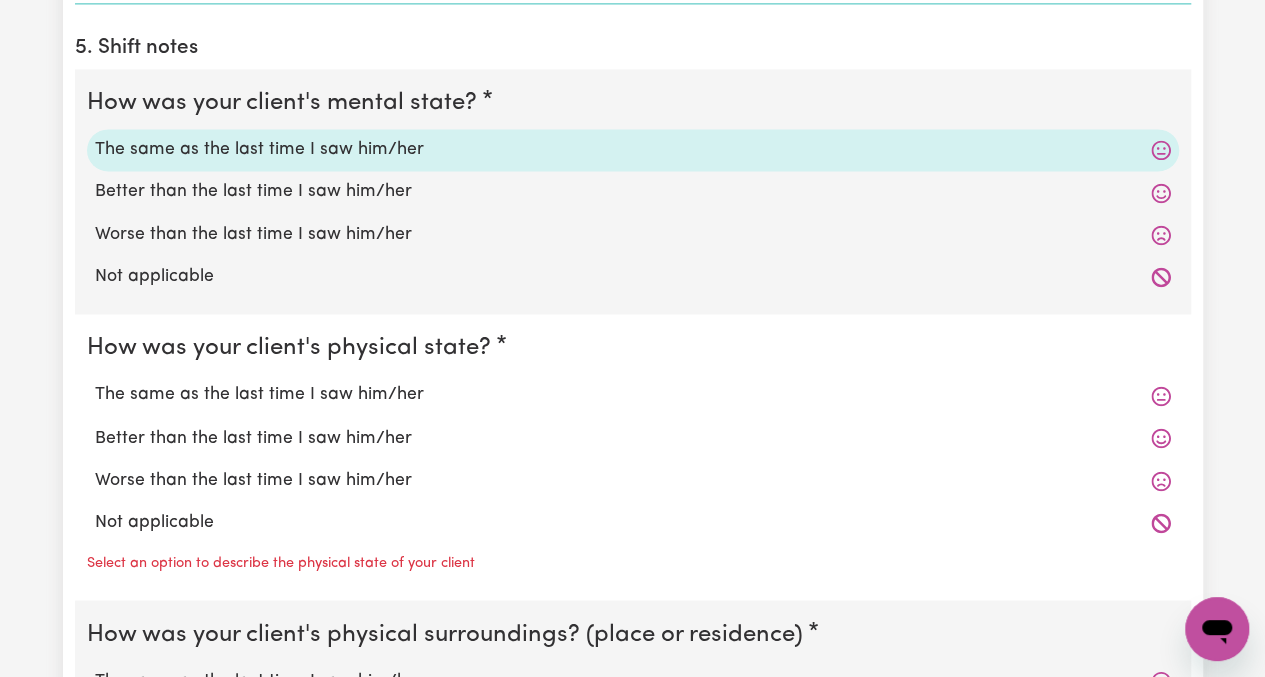 scroll, scrollTop: 1500, scrollLeft: 0, axis: vertical 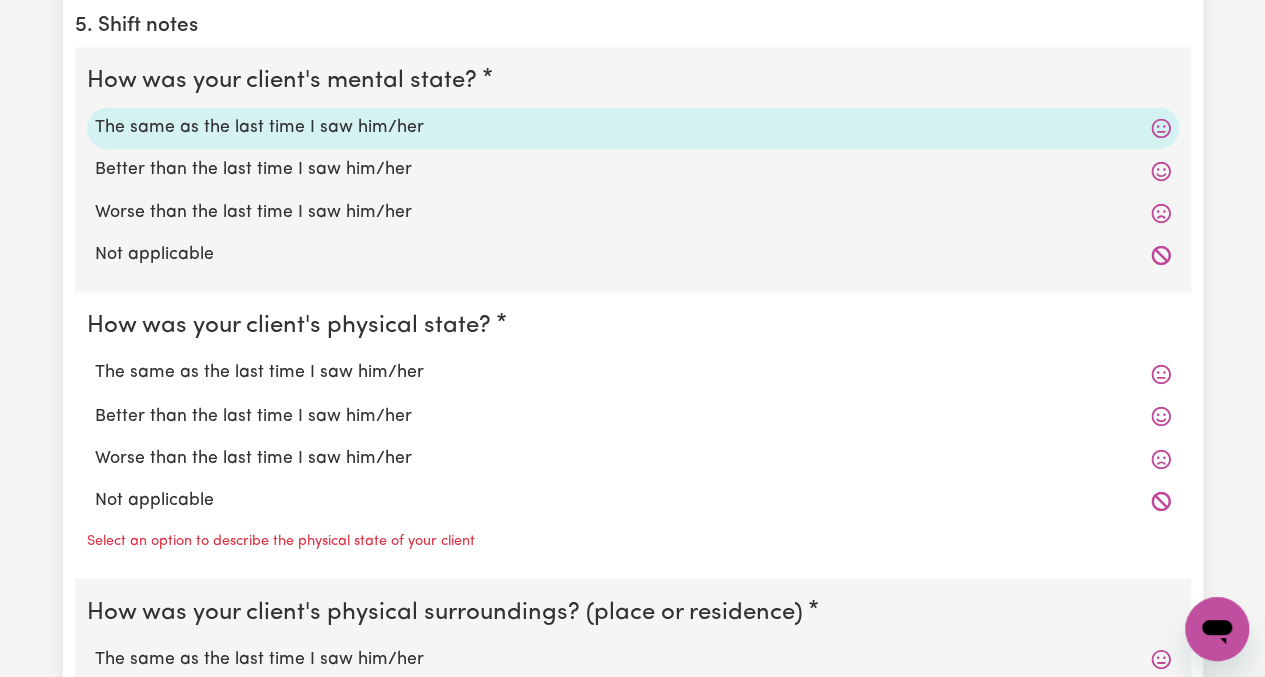 click on "The same as the last time I saw him/her" at bounding box center (633, 373) 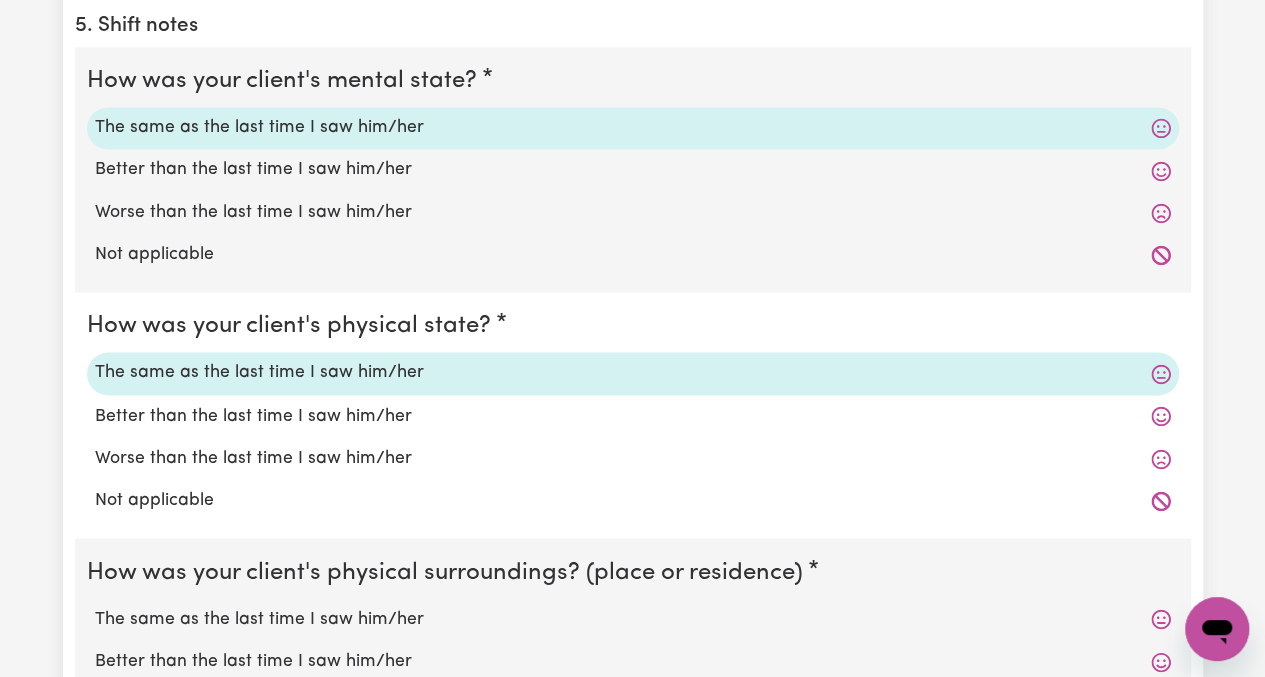 click on "The same as the last time I saw him/her" at bounding box center (633, 619) 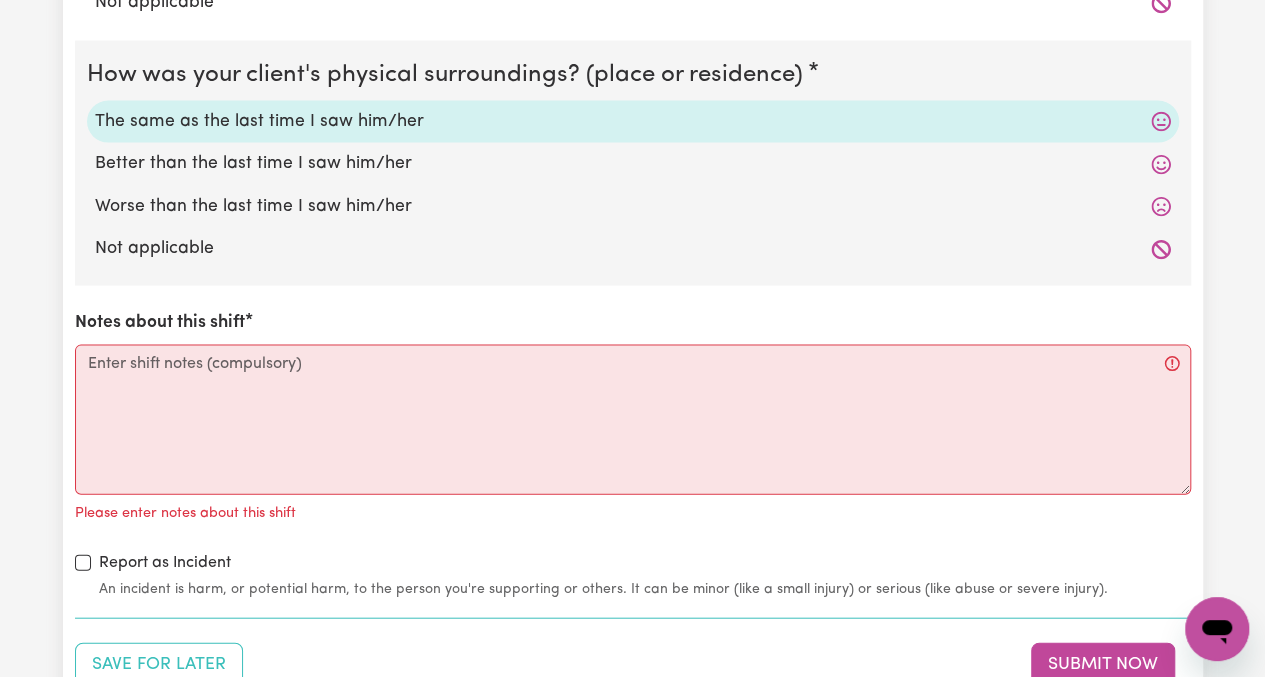 scroll, scrollTop: 2000, scrollLeft: 0, axis: vertical 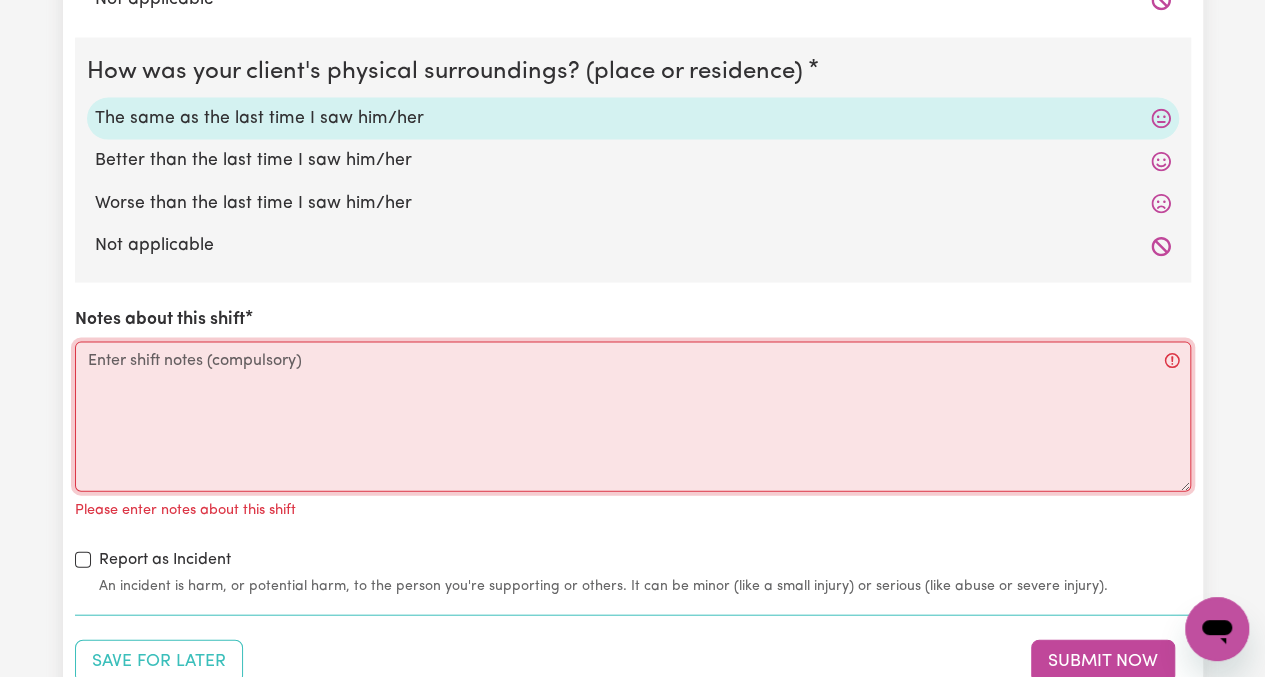 click on "Notes about this shift" at bounding box center (633, 417) 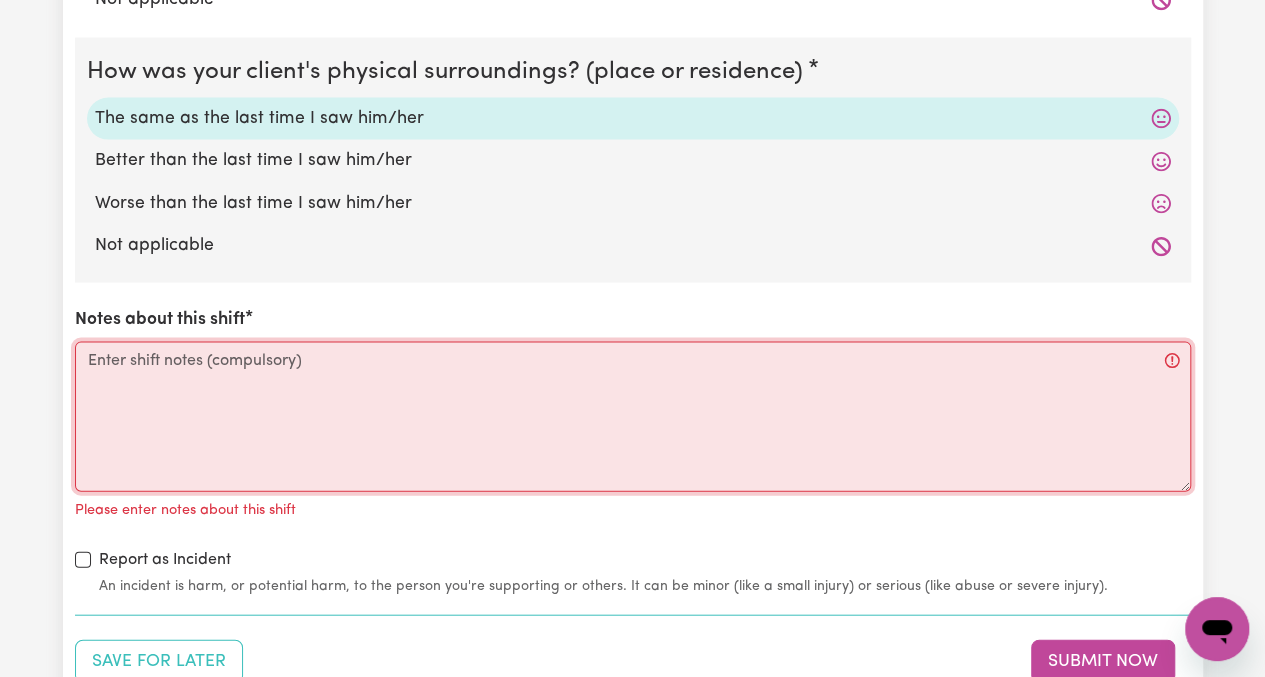 paste on "Attended [FIRST]’s home at 4:00 PM.
Tidied the space, including putting away clean washing and dishes.
Took [FIRST] to Degani’s café for coffee.
Upon return, prompted [FIRST] to shower.
Heated his dinner during his shower.
Washed his worn clothes and hung them on the clothes horse to dry.
Replaced the shaver head with one compatible with available blades.
Added essential items to the shopping list for future needs.
Removed a couple of meals from the freezer, dated them, and placed them in the fridge.
Picked mandarins from [FIRST]’s tree, placed them in a fruit bowl as there was no fruit in the fridge.
Took rubbish outside for disposal." 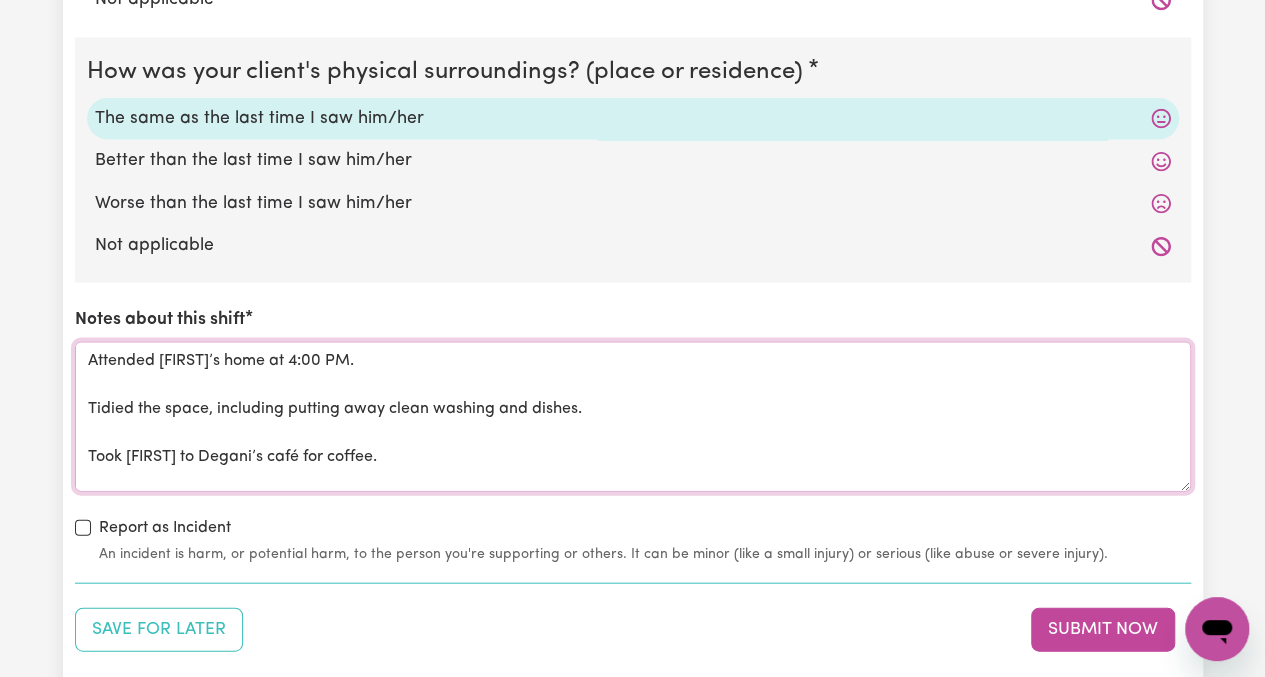 scroll, scrollTop: 359, scrollLeft: 0, axis: vertical 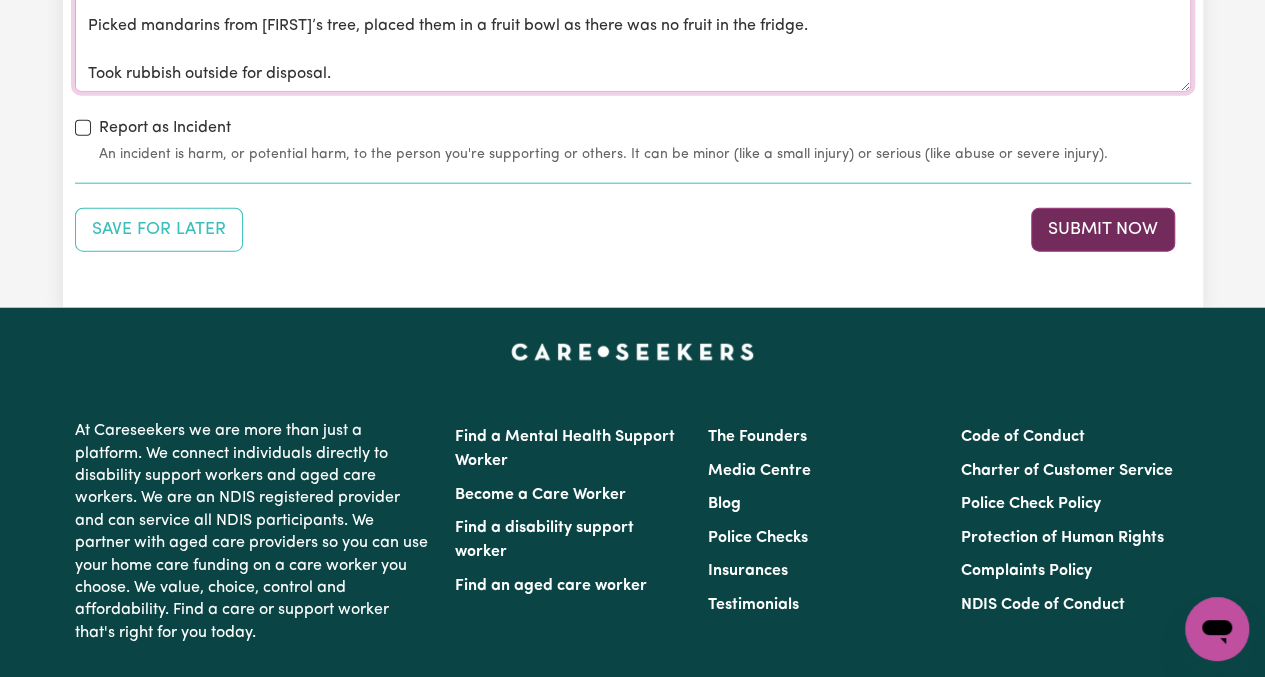 type on "Attended [FIRST]’s home at 4:00 PM.
Tidied the space, including putting away clean washing and dishes.
Took [FIRST] to Degani’s café for coffee.
Upon return, prompted [FIRST] to shower.
Heated his dinner during his shower.
Washed his worn clothes and hung them on the clothes horse to dry.
Replaced the shaver head with one compatible with available blades.
Added essential items to the shopping list for future needs.
Removed a couple of meals from the freezer, dated them, and placed them in the fridge.
Picked mandarins from [FIRST]’s tree, placed them in a fruit bowl as there was no fruit in the fridge.
Took rubbish outside for disposal." 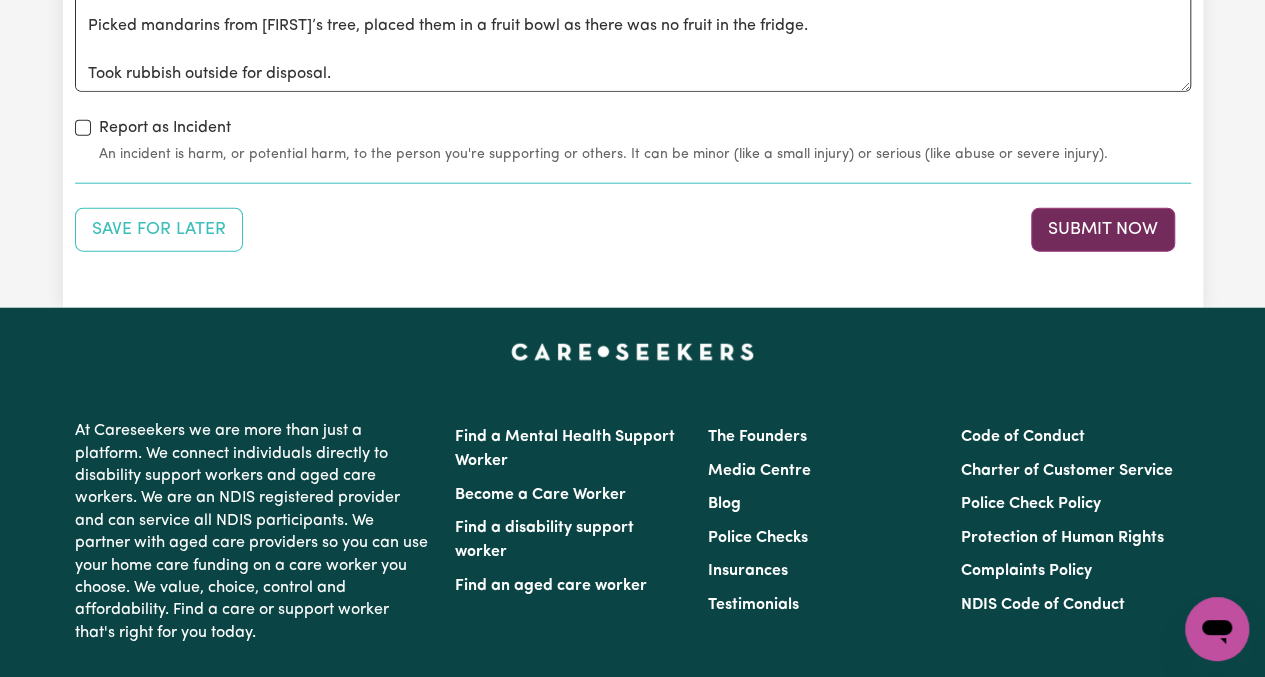 click on "Submit Now" at bounding box center (1103, 230) 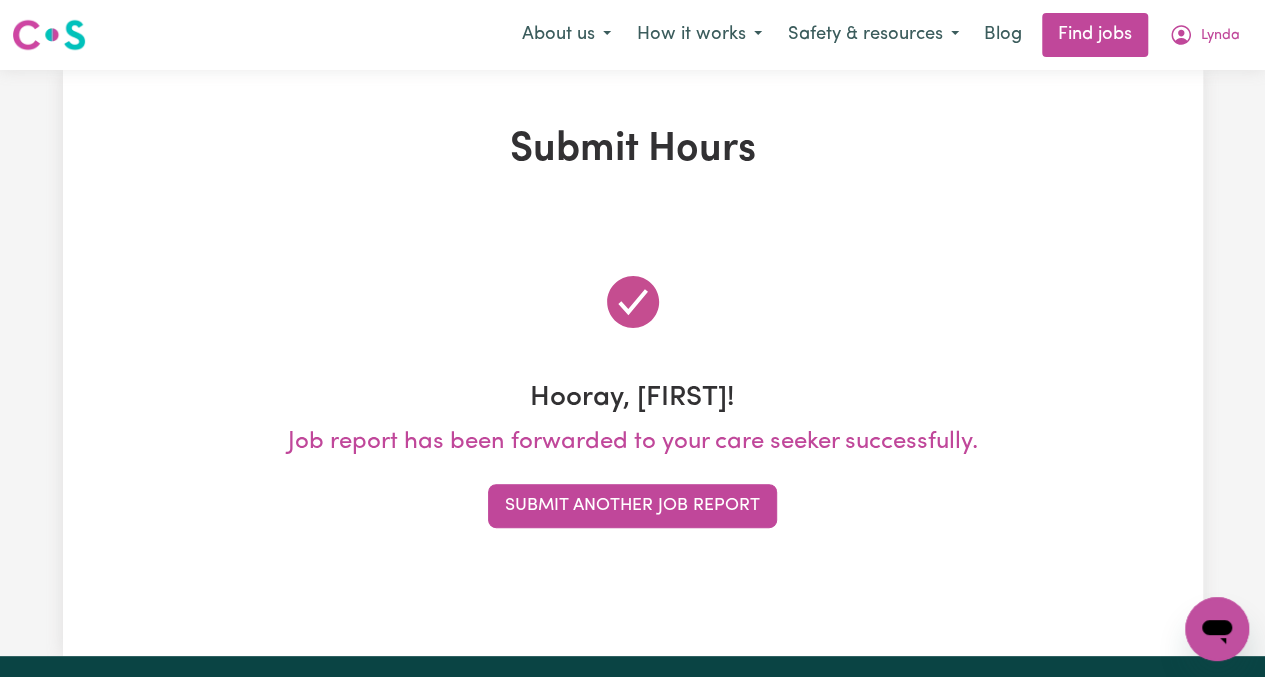scroll, scrollTop: 0, scrollLeft: 0, axis: both 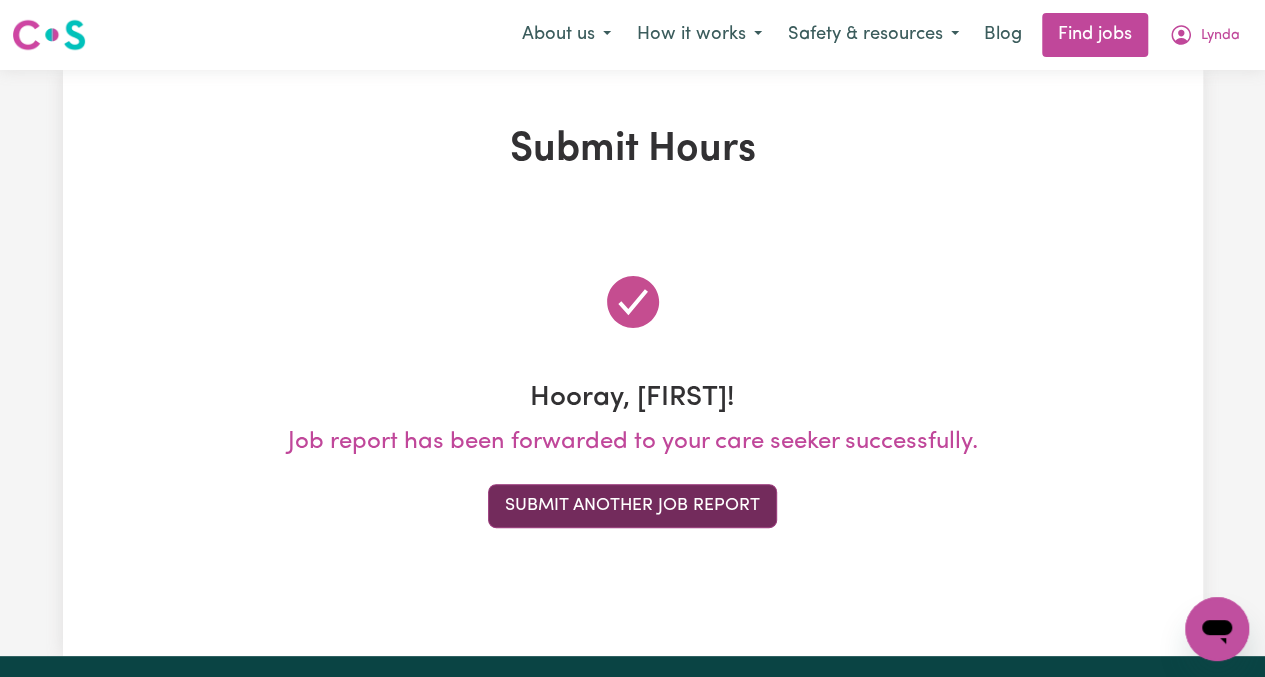 click on "Submit Another Job Report" at bounding box center (632, 506) 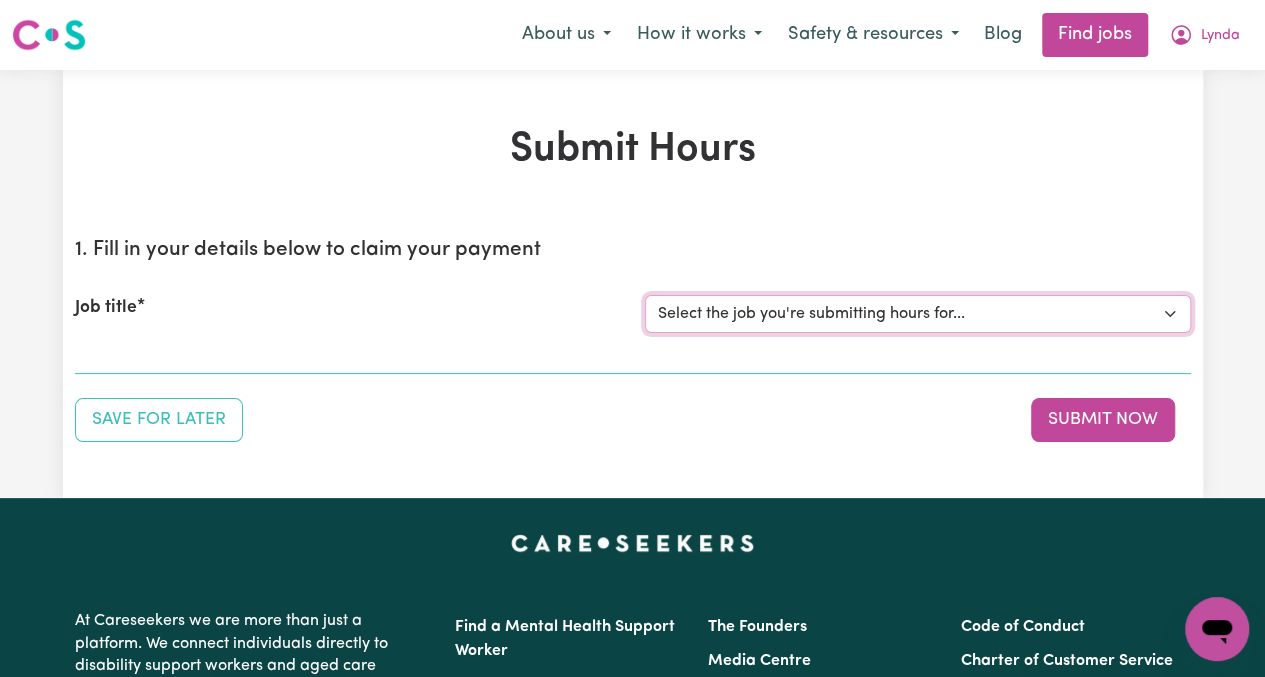 click on "Select the job you're submitting hours for... [FIRST] [LAST] Greek speaking Carer needed to meal prep & assist with light domestic chores. Prefer greek speaking  [FIRST] [LAST] Female Support Worker Needed In Essendon West, [STATE]" at bounding box center [918, 314] 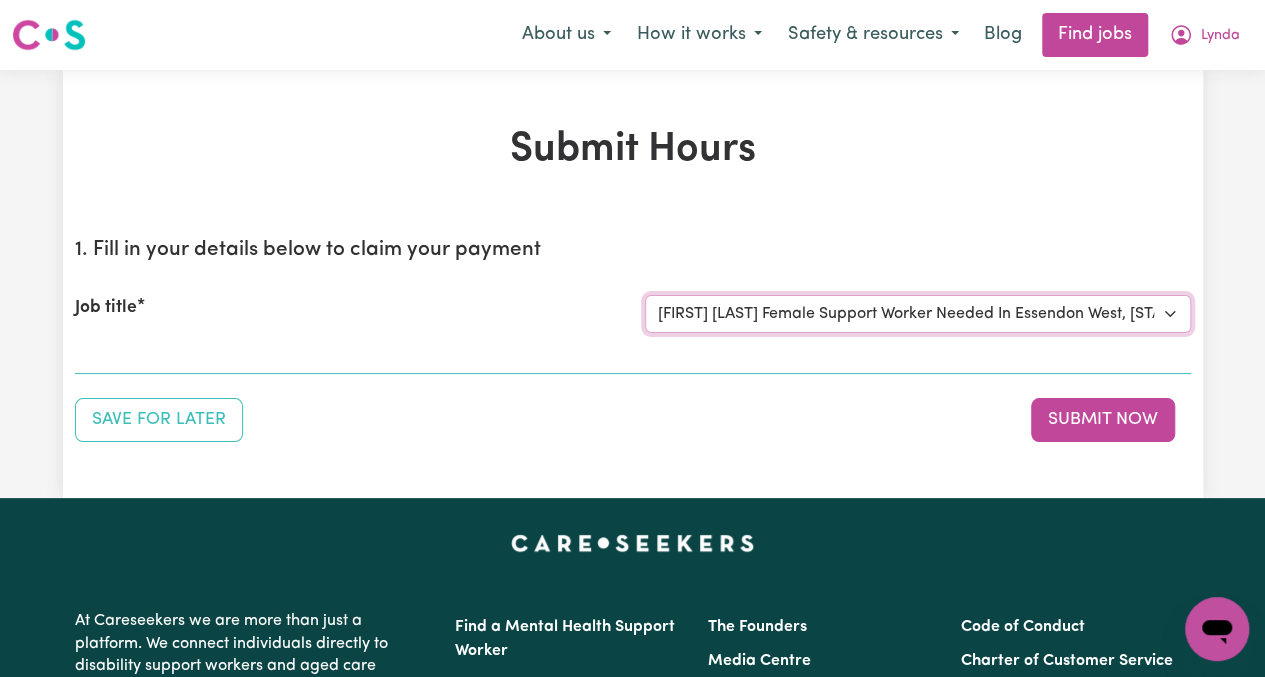 click on "Select the job you're submitting hours for... [FIRST] [LAST] Greek speaking Carer needed to meal prep & assist with light domestic chores. Prefer greek speaking  [FIRST] [LAST] Female Support Worker Needed In Essendon West, [STATE]" at bounding box center [918, 314] 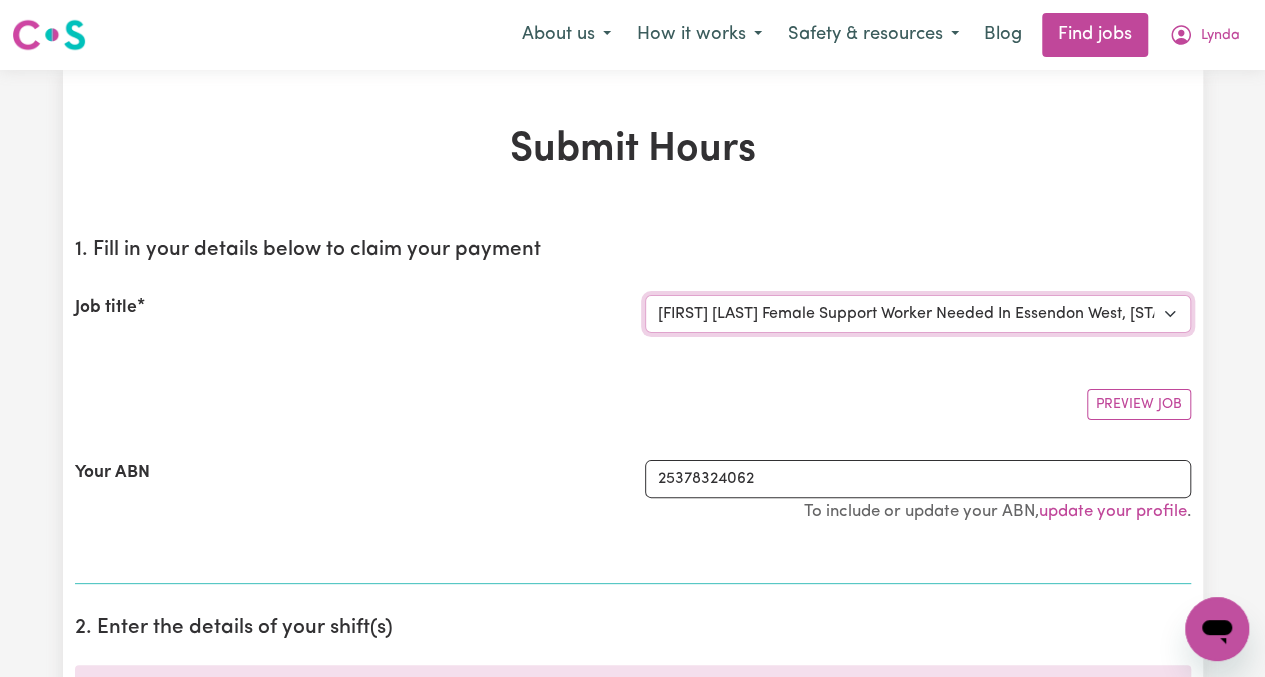 scroll, scrollTop: 300, scrollLeft: 0, axis: vertical 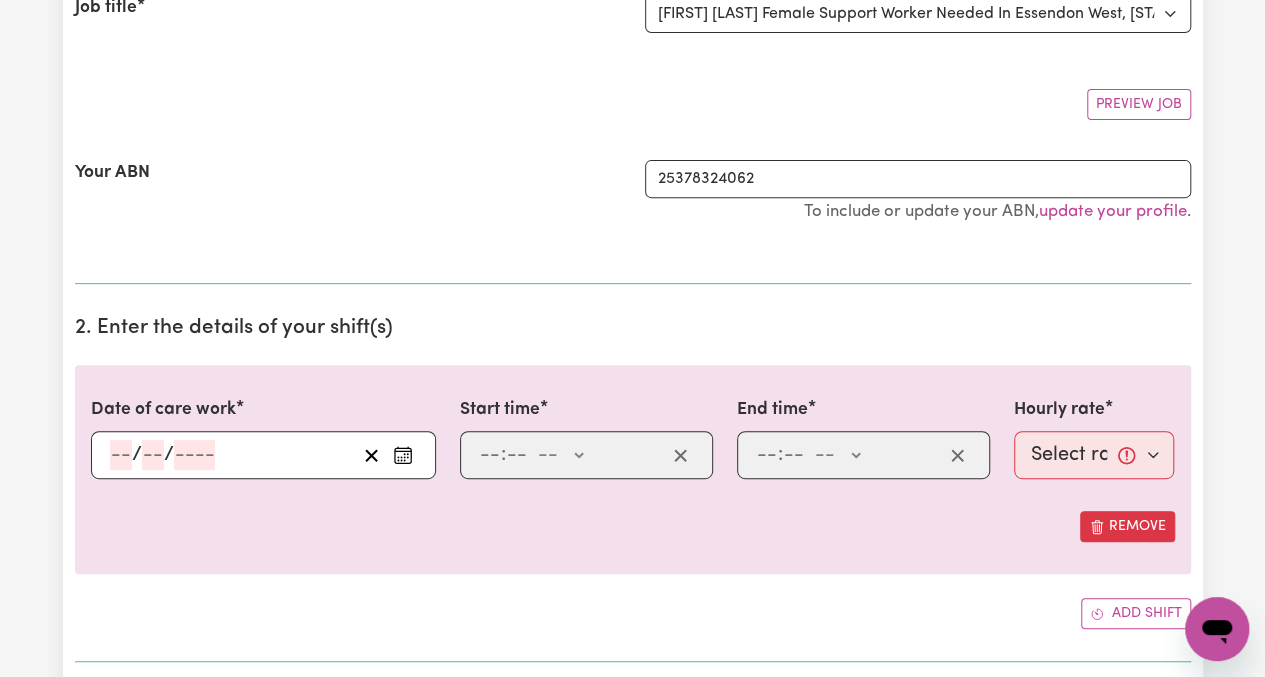 click 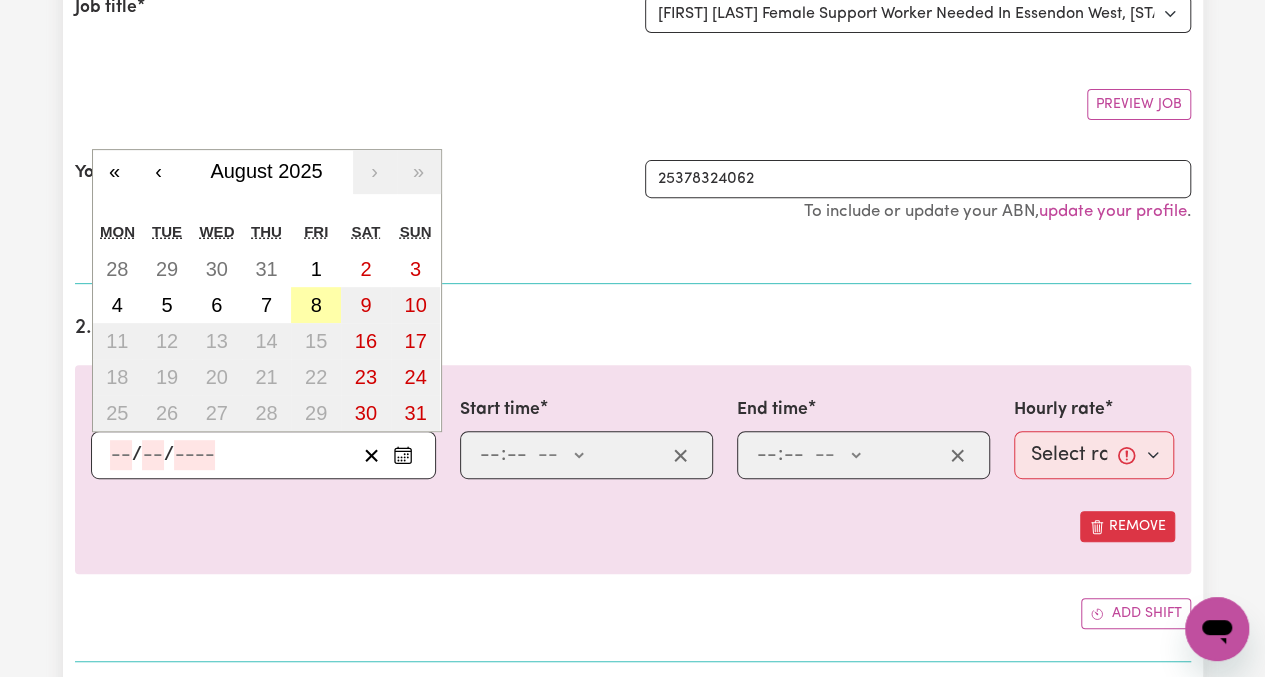 click on "8" at bounding box center (316, 305) 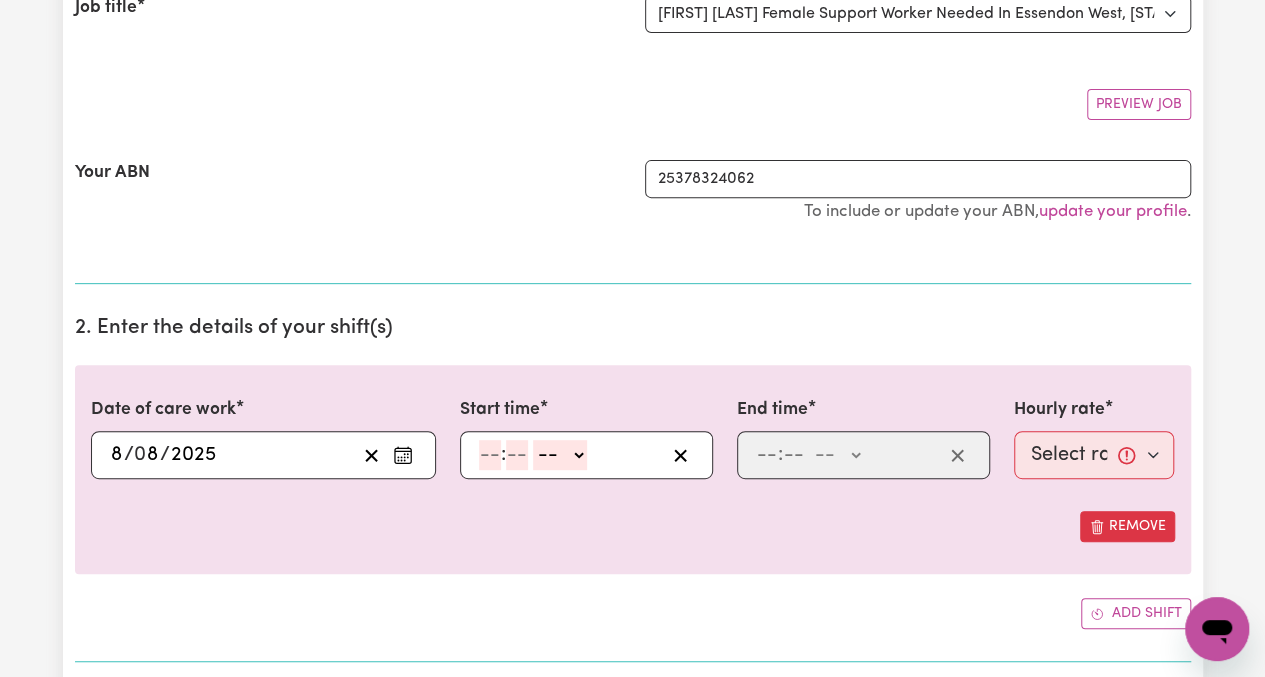 click 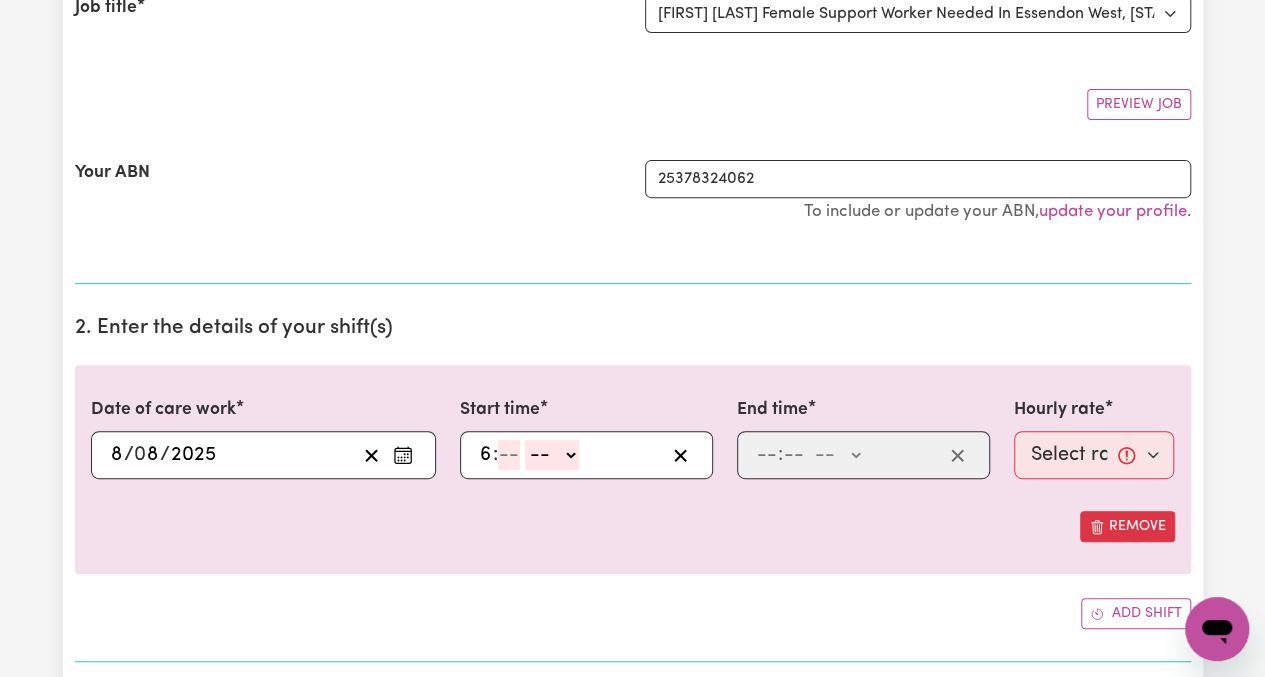 type on "6" 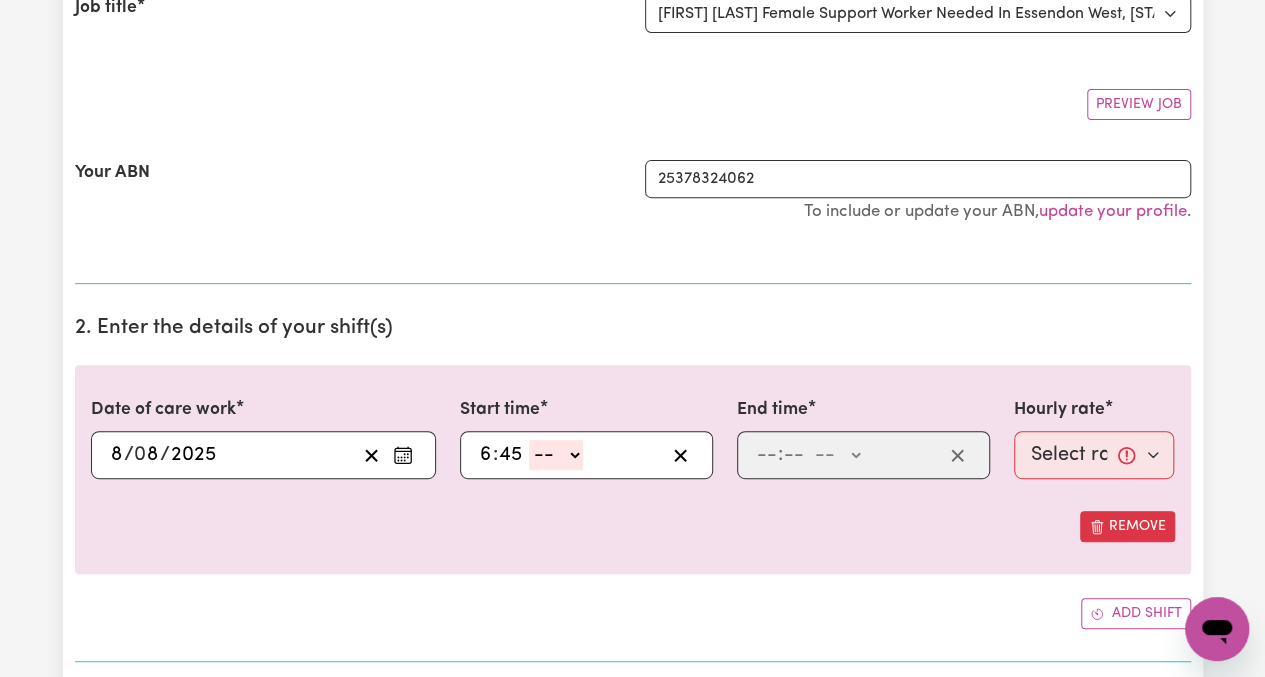 type on "45" 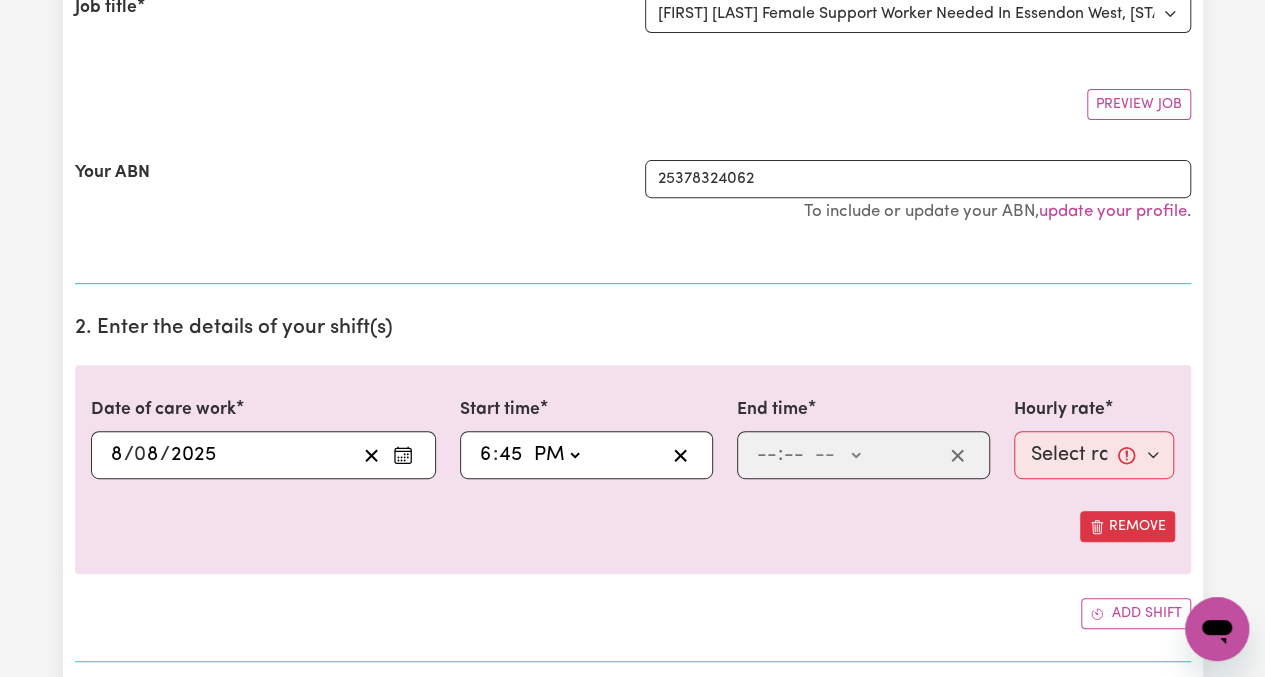 click on "-- AM PM" 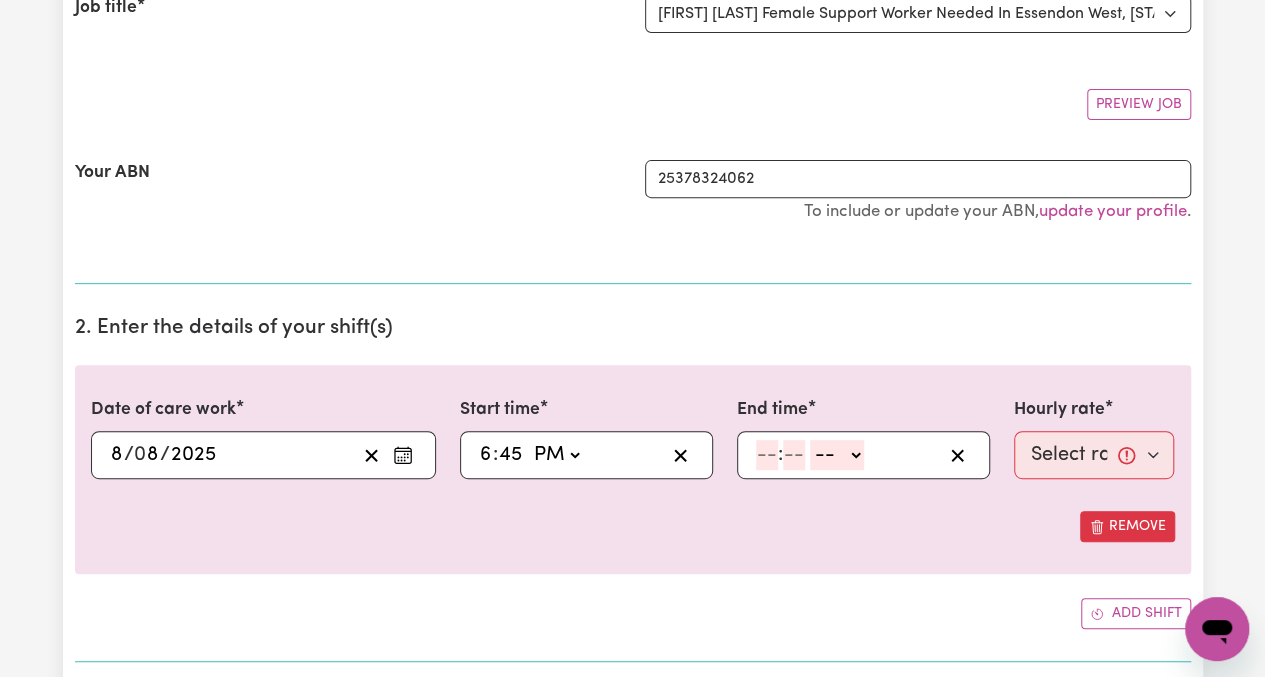 click 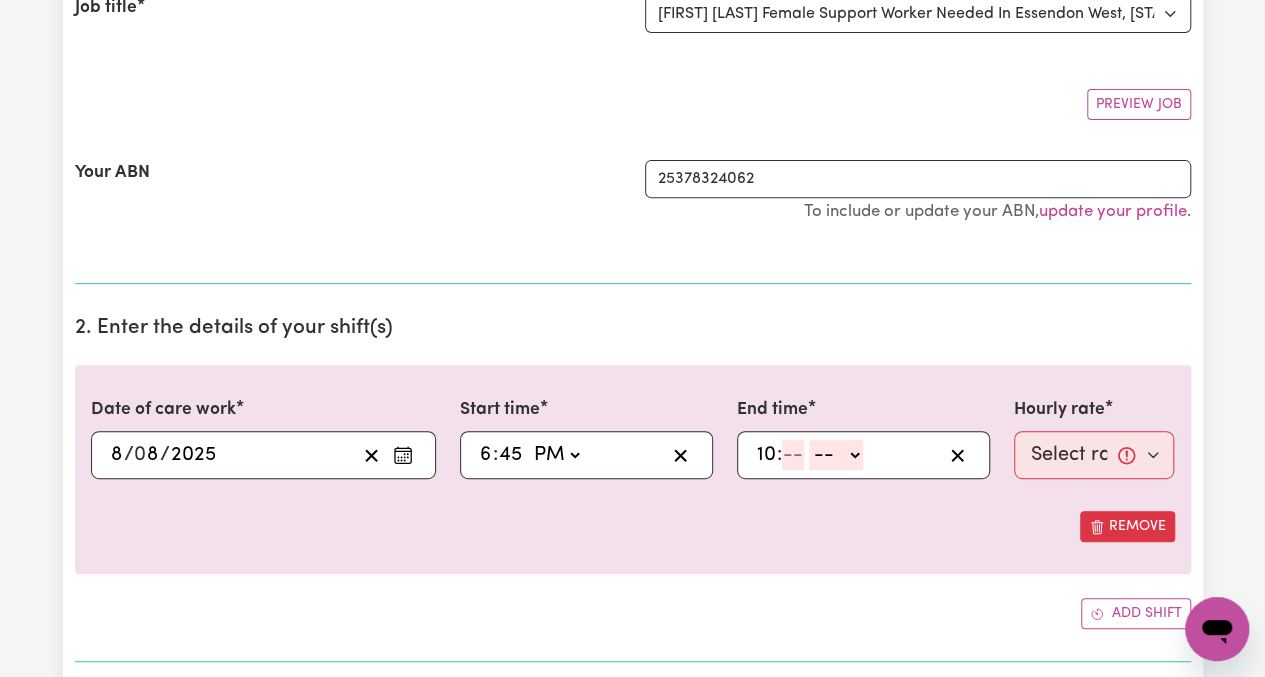 type on "10" 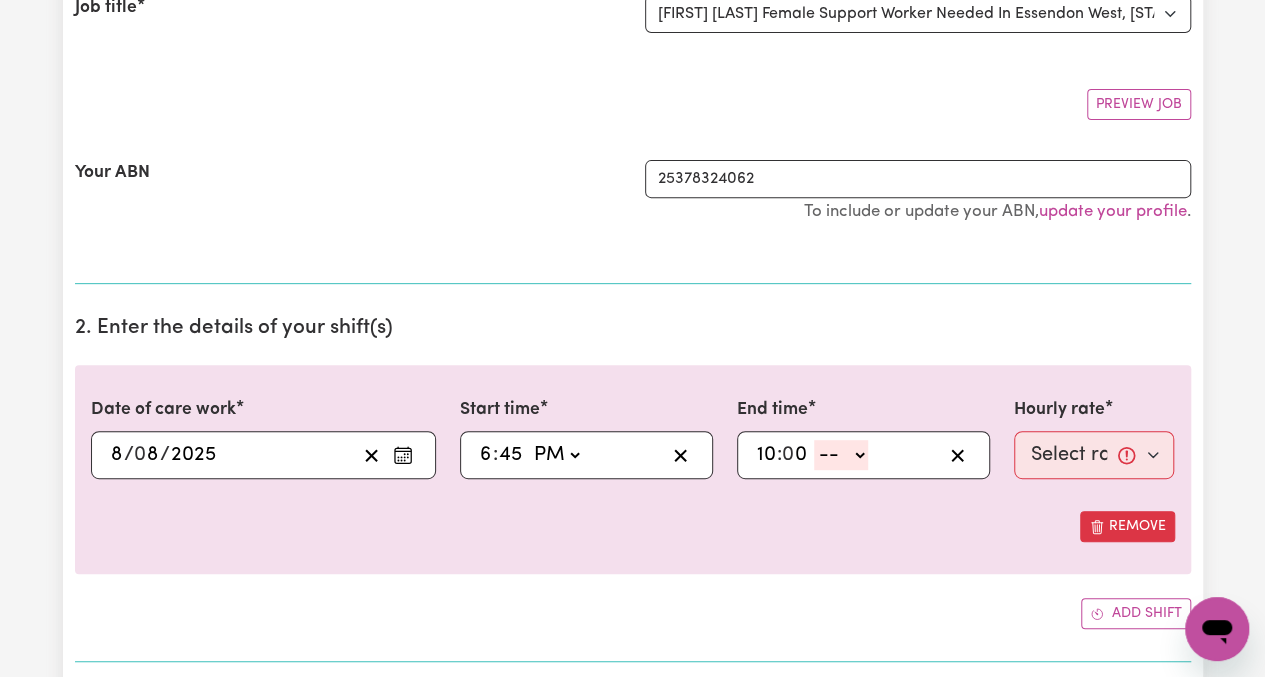 type on "0" 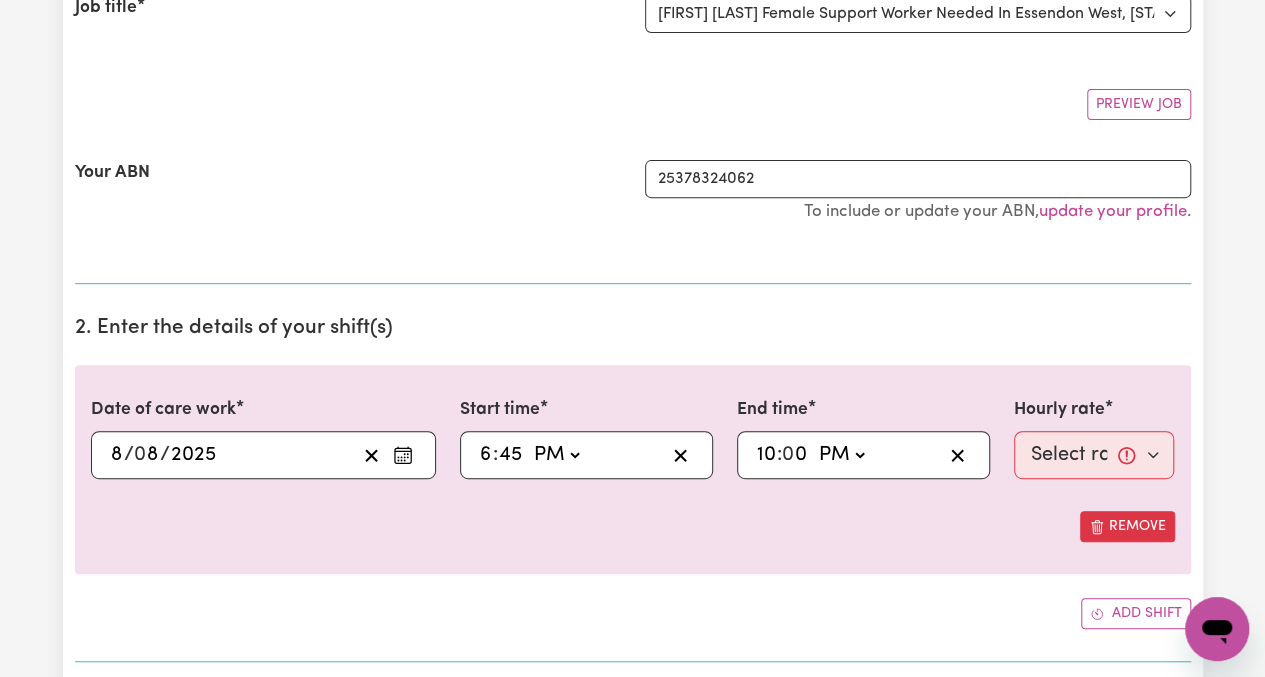 click on "-- AM PM" 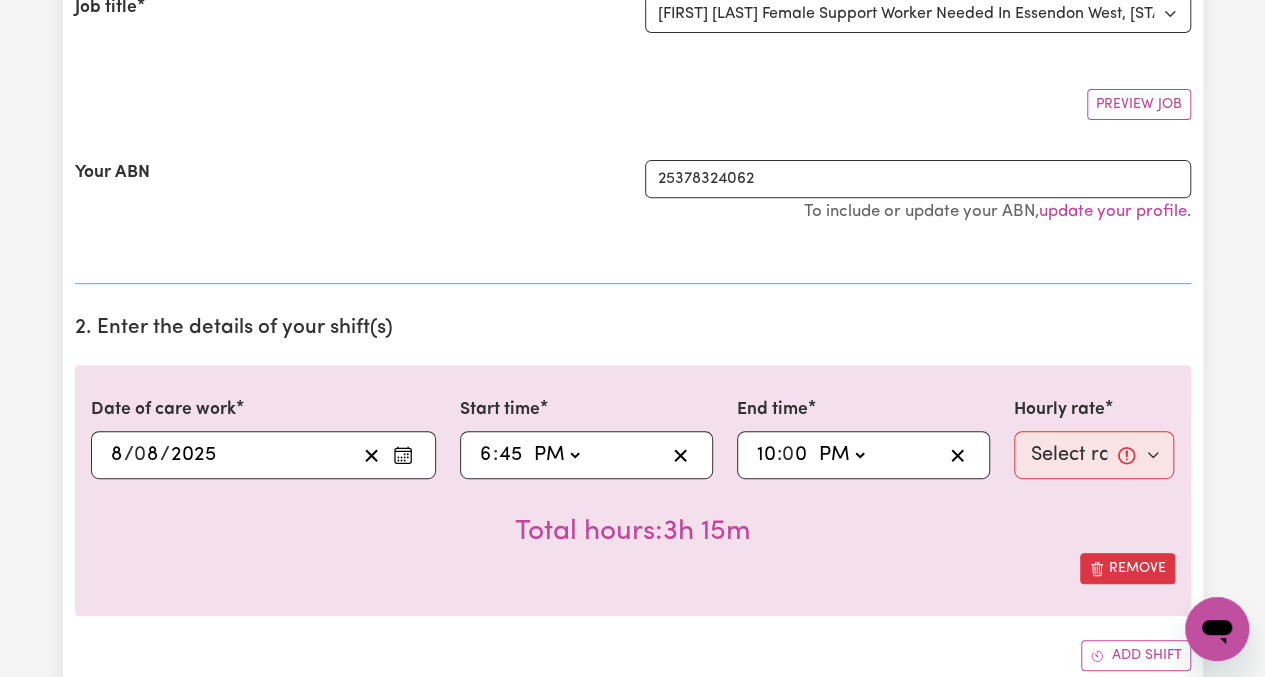 click on "0" 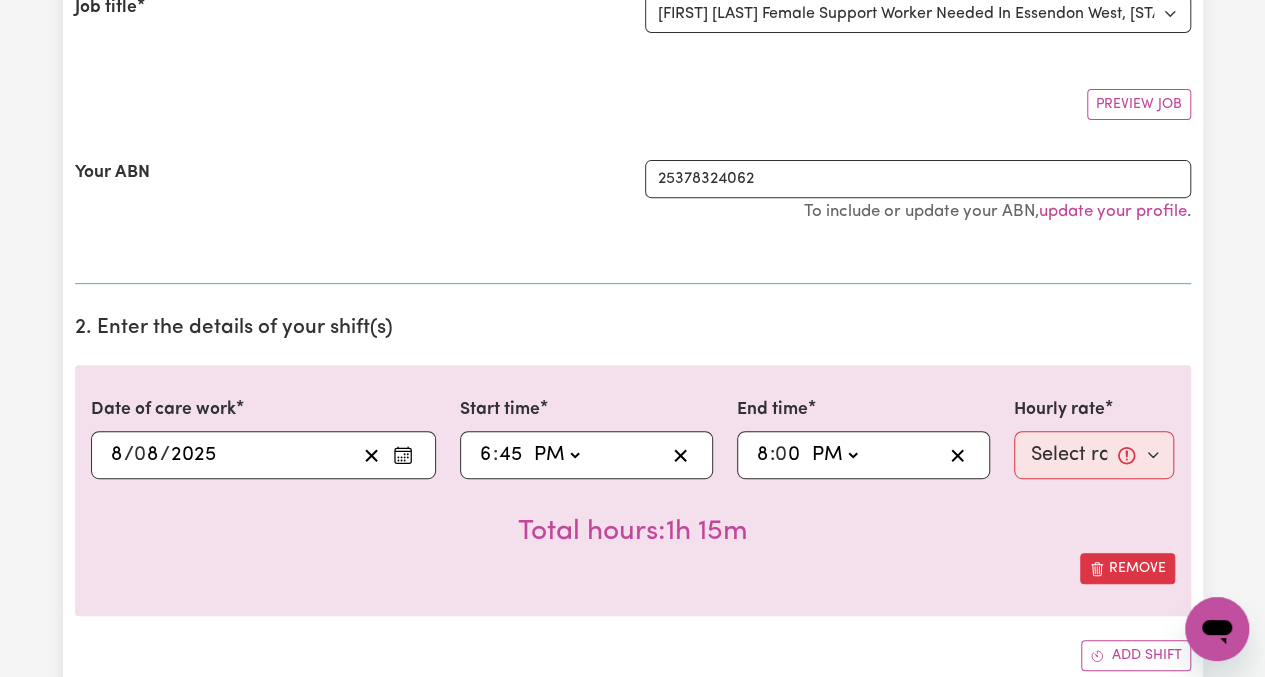 type on "8" 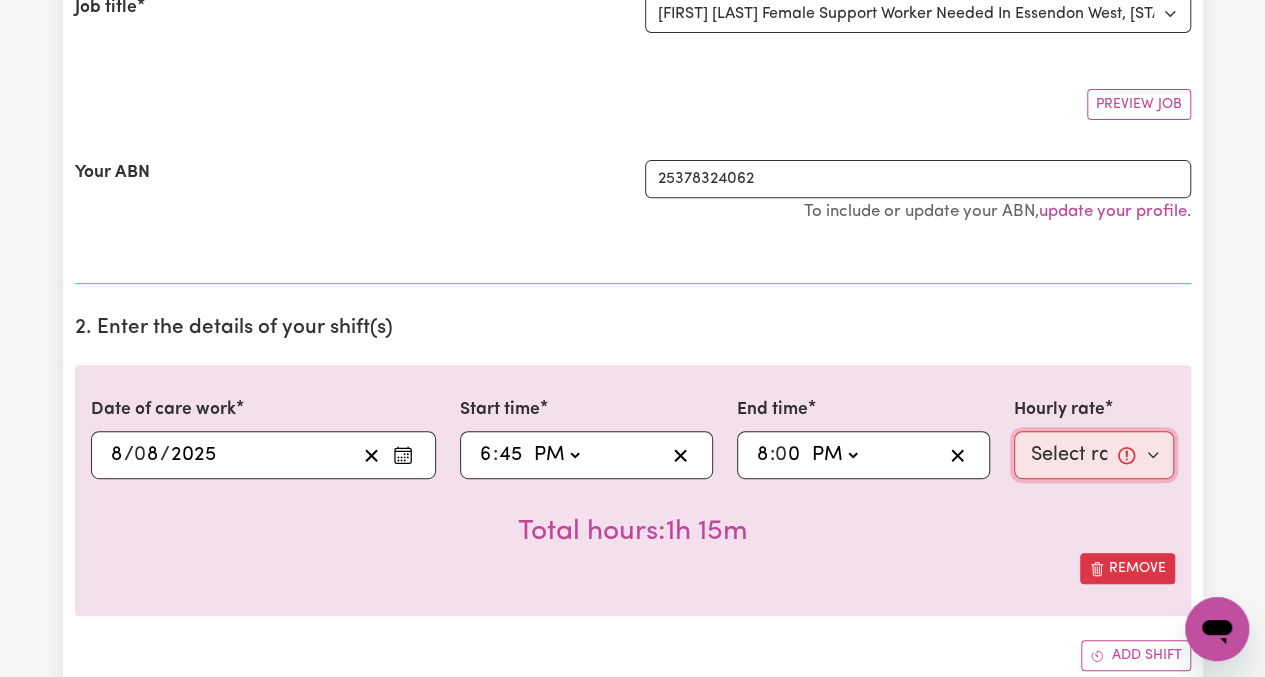 click on "Select rate... $65.21 (Weekday) $144.88 (Public Holiday) $71.85 (Evening Care)" at bounding box center (1094, 455) 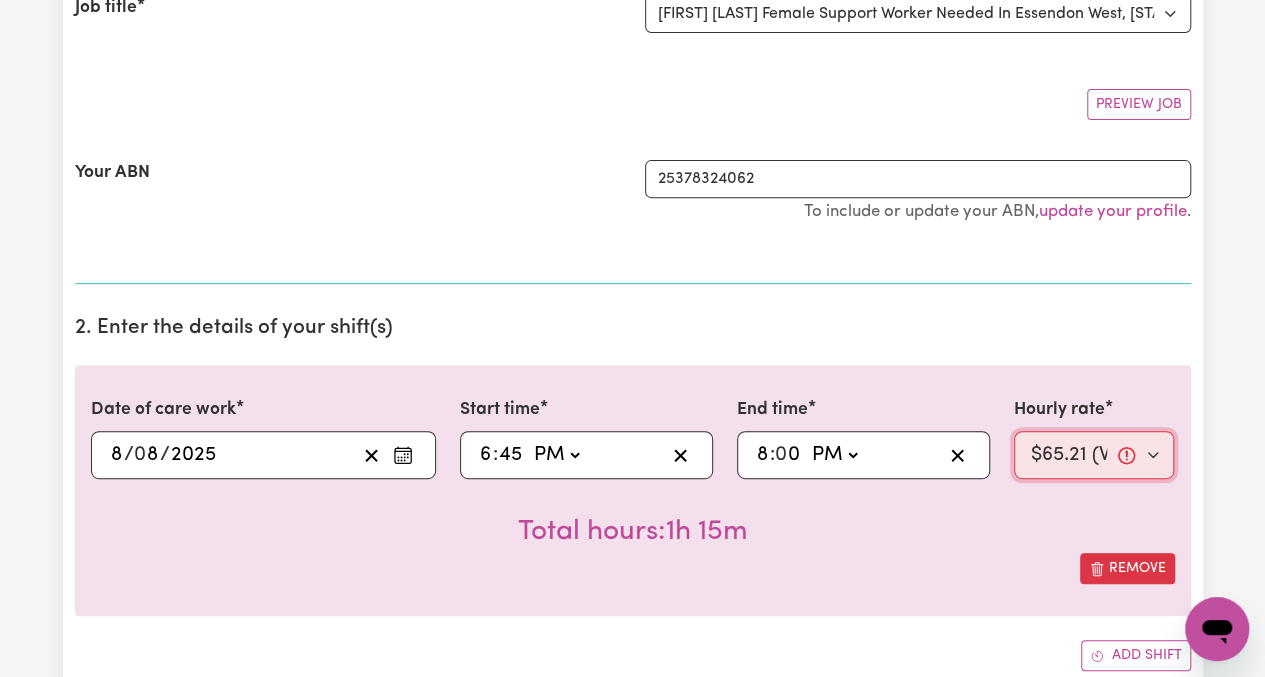 click on "Select rate... $65.21 (Weekday) $144.88 (Public Holiday) $71.85 (Evening Care)" at bounding box center (1094, 455) 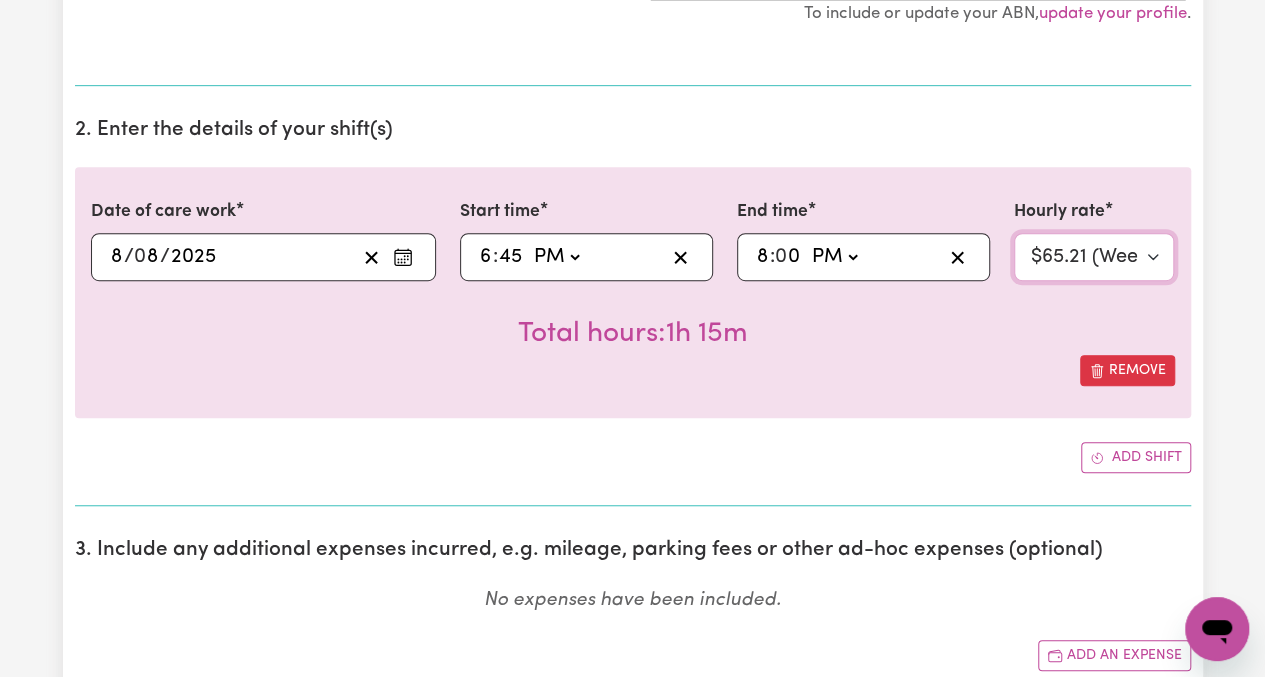 scroll, scrollTop: 500, scrollLeft: 0, axis: vertical 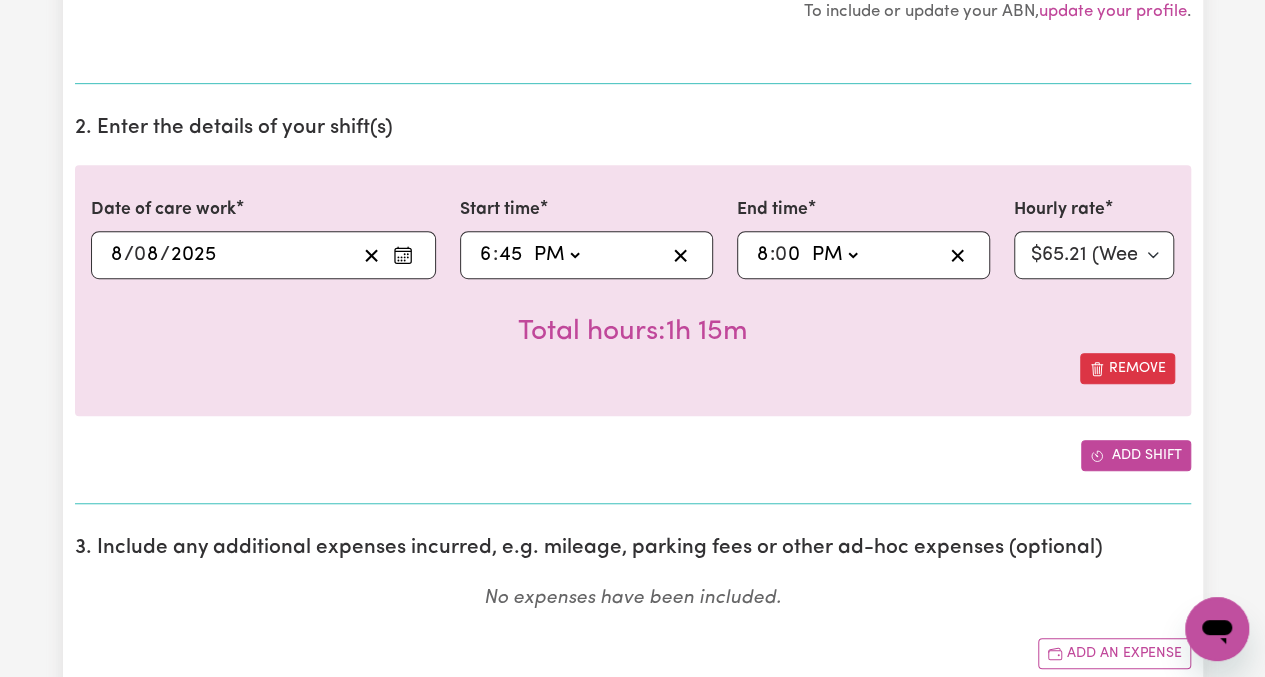 click on "Add shift" at bounding box center (1136, 455) 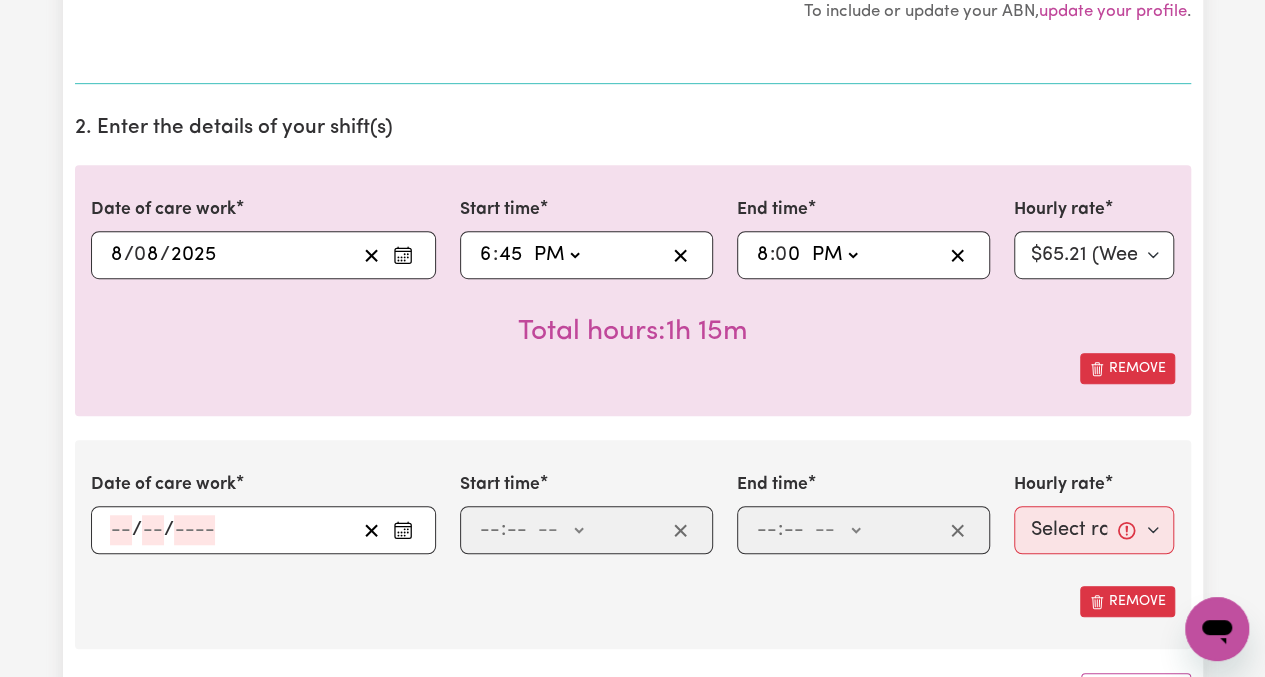 click 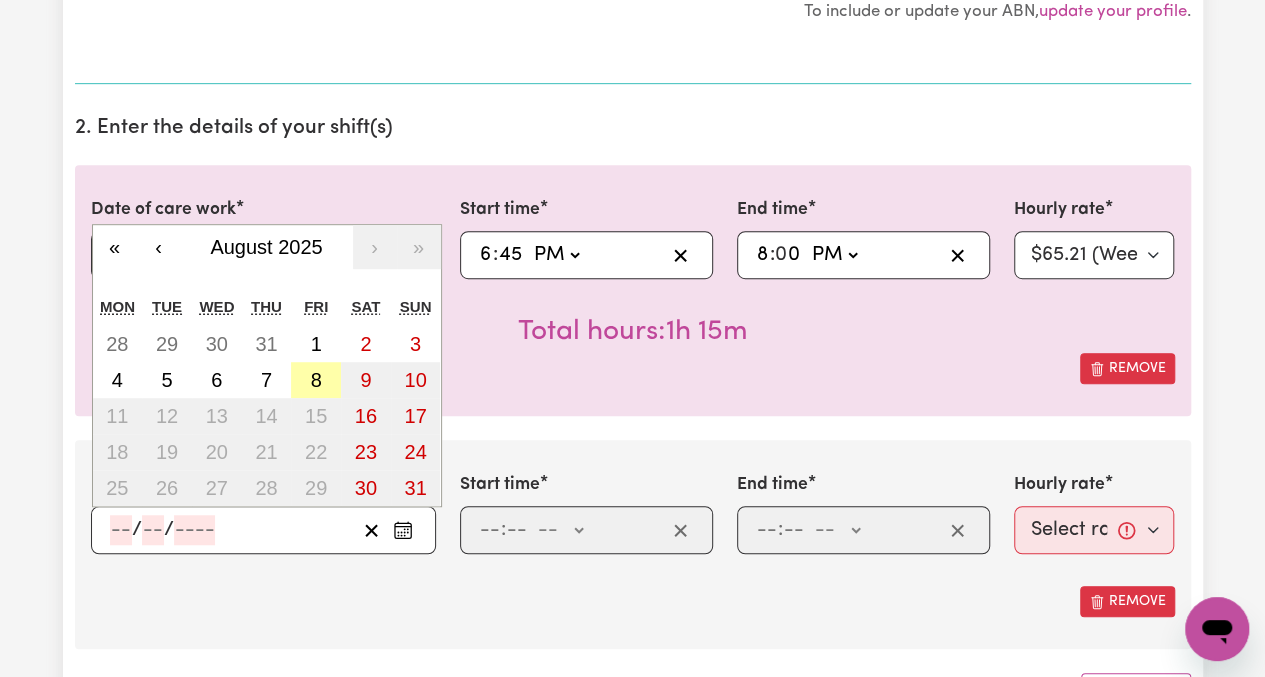 click on "8" at bounding box center (316, 380) 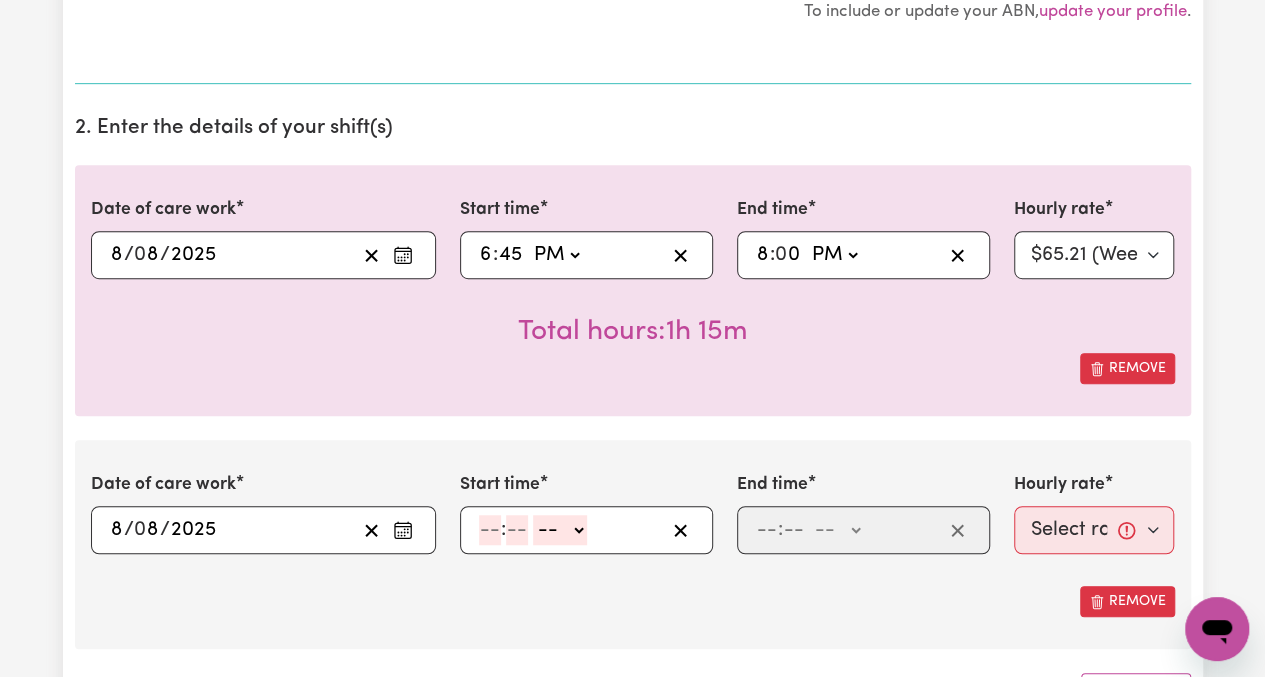 click 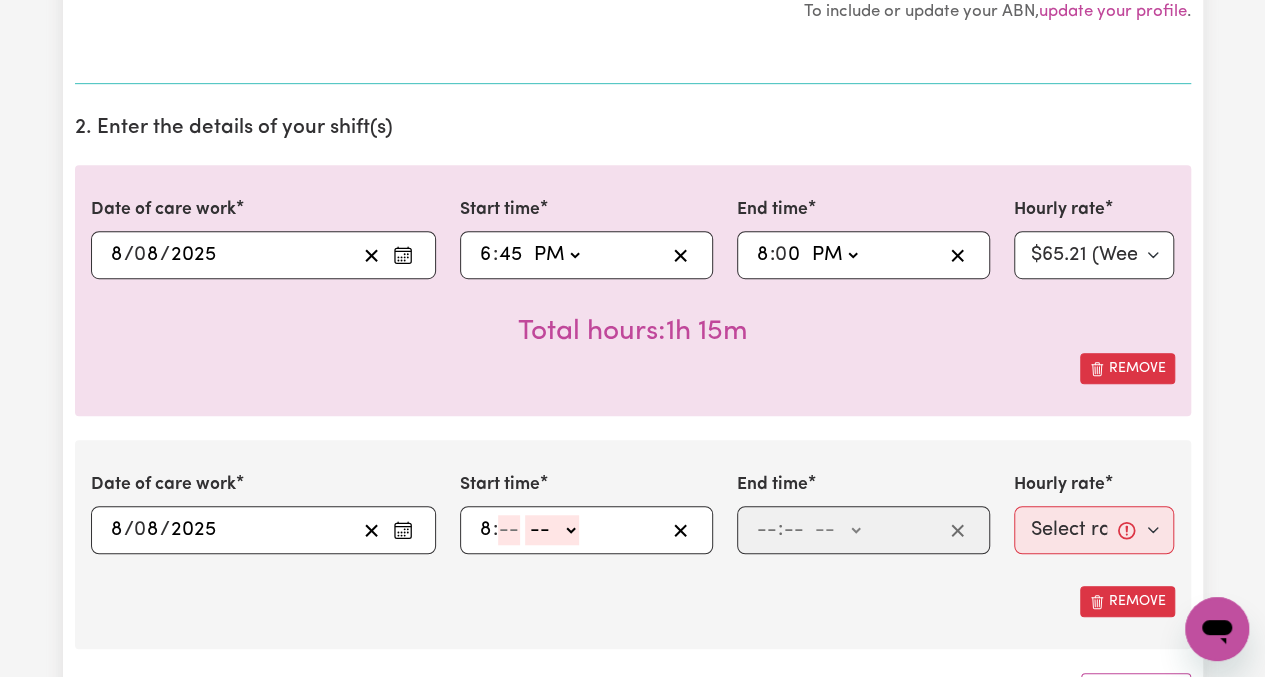 type on "8" 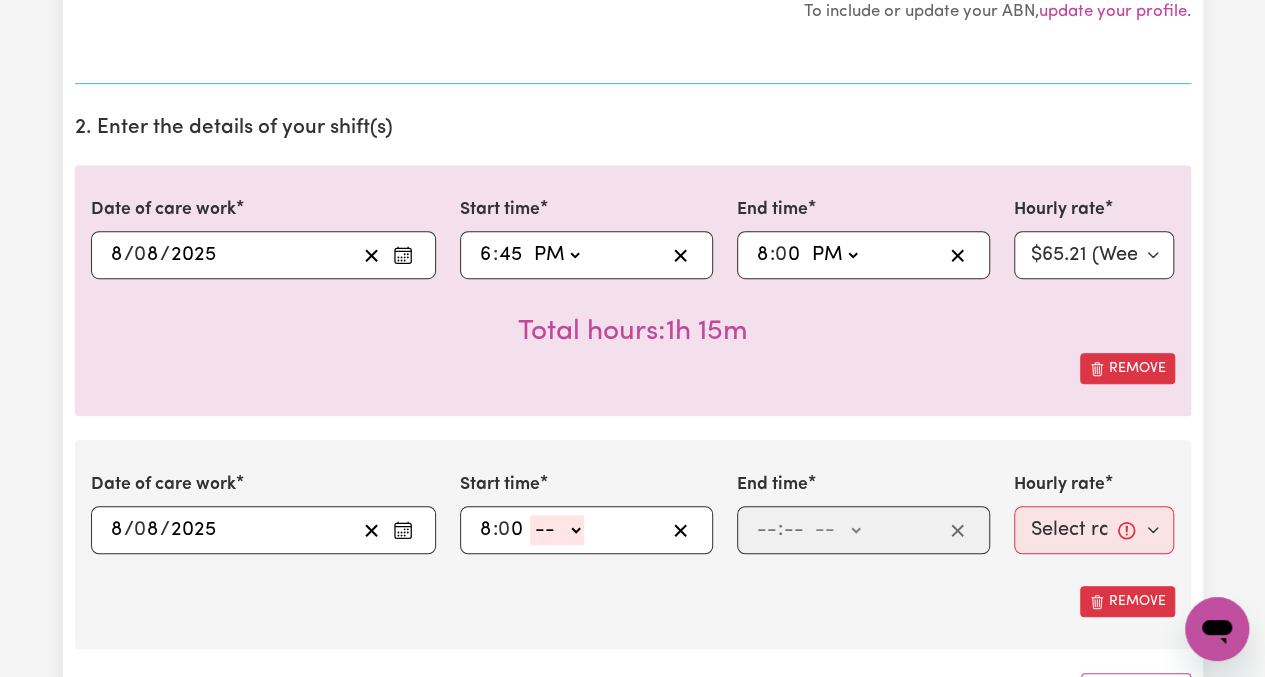 type on "0" 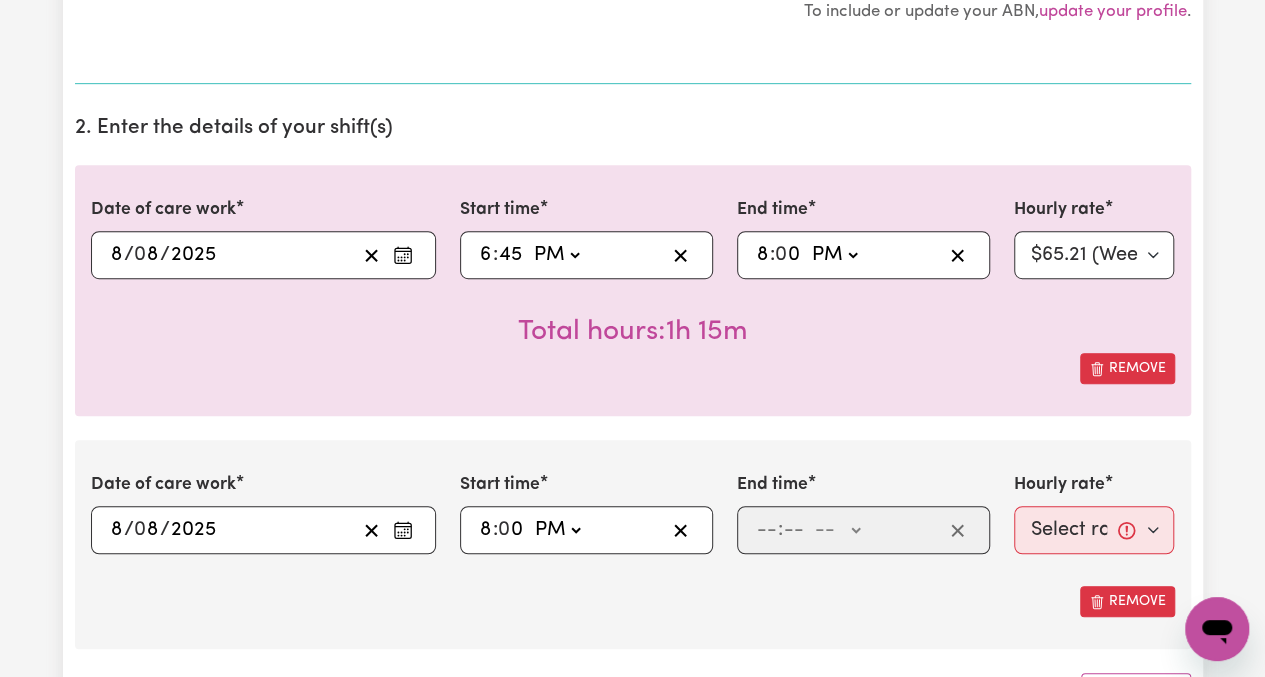 click on "-- AM PM" 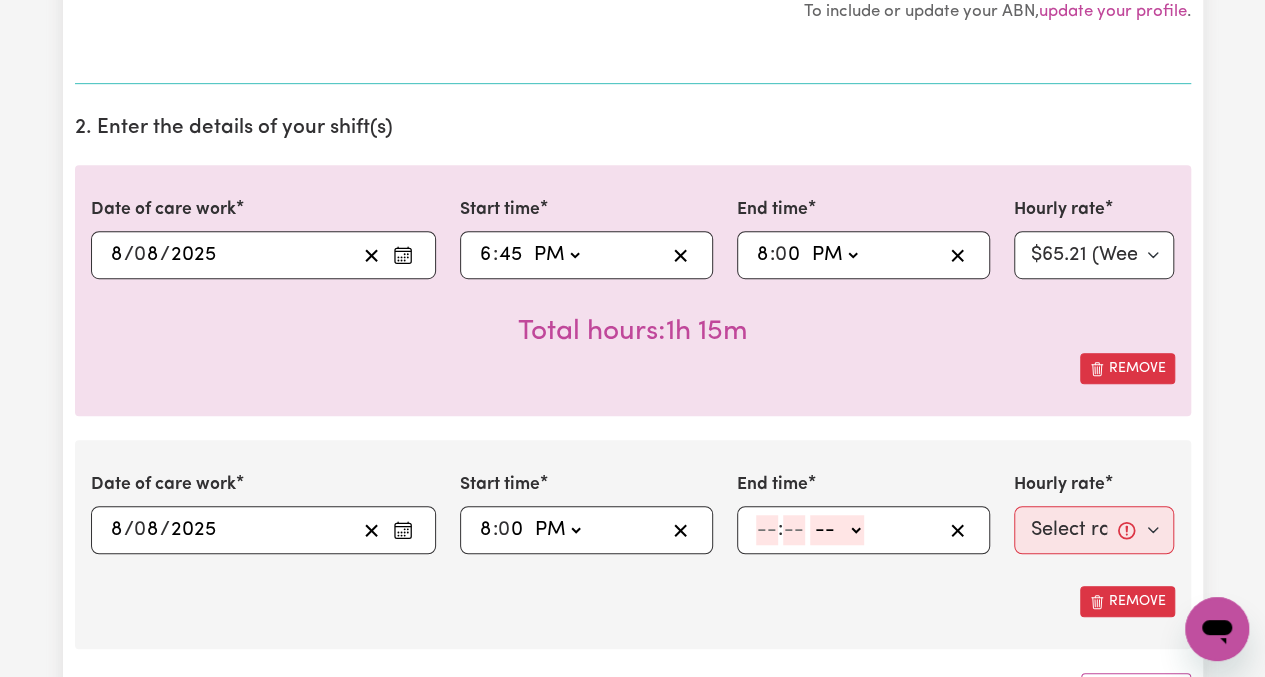 click 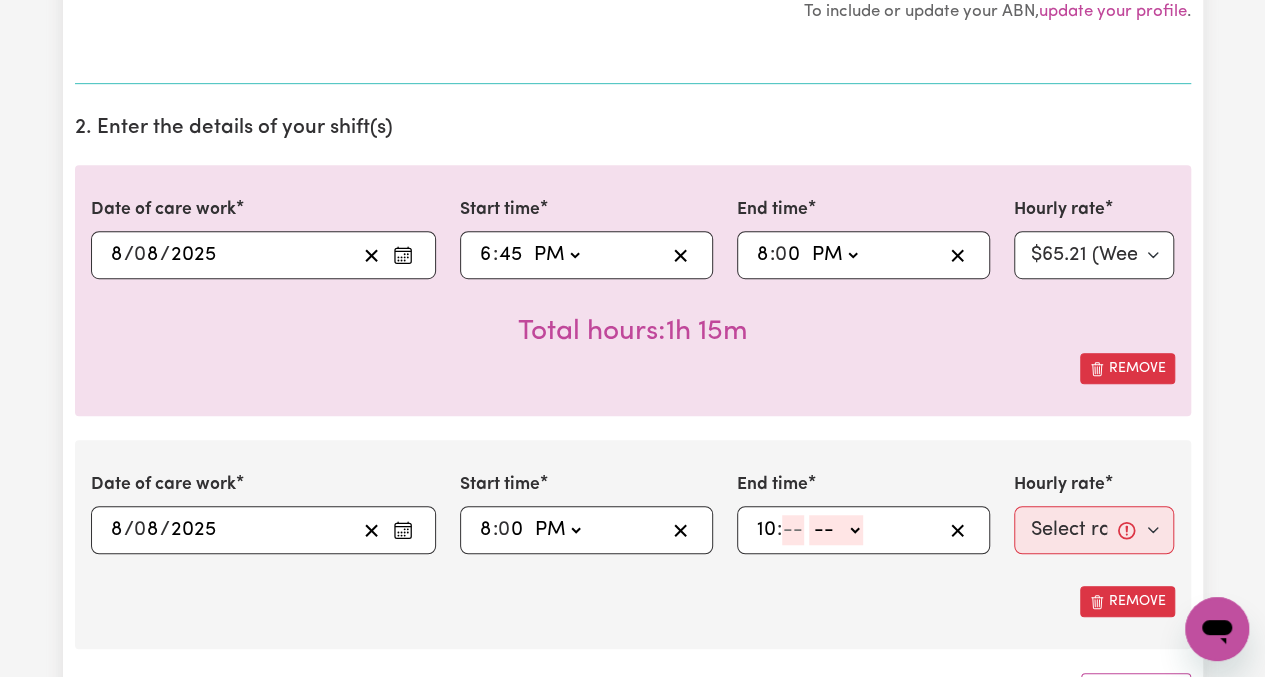 type on "10" 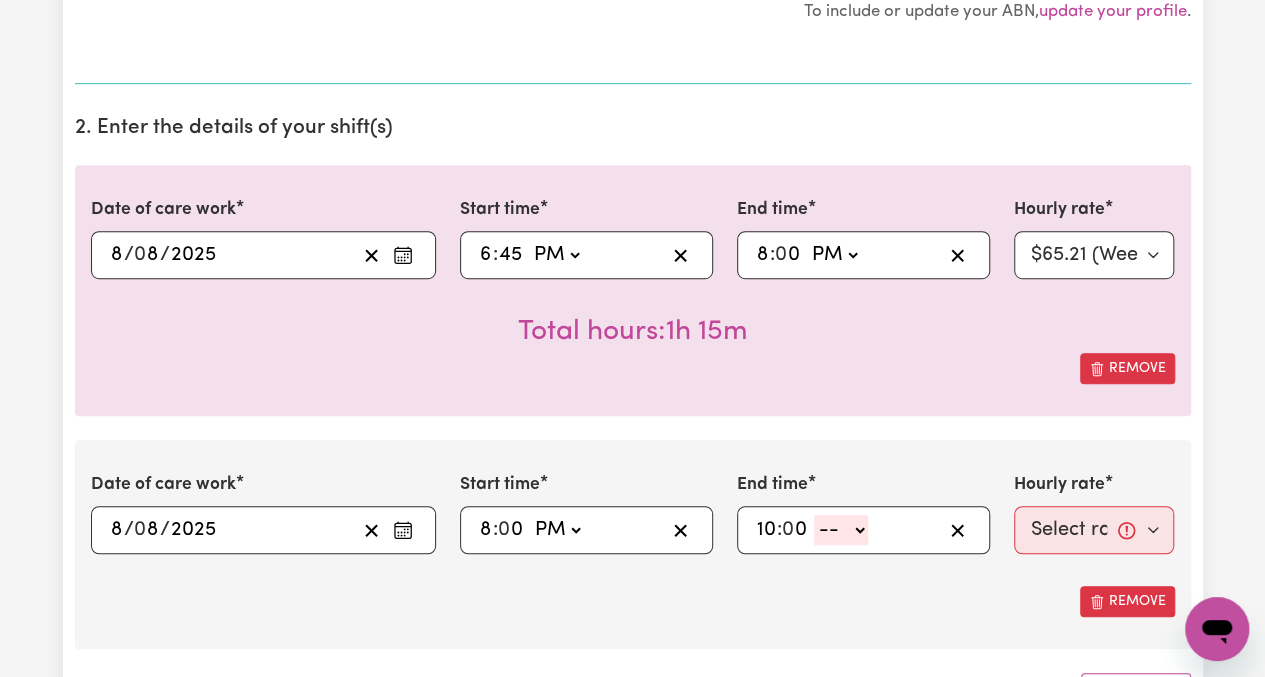 type on "0" 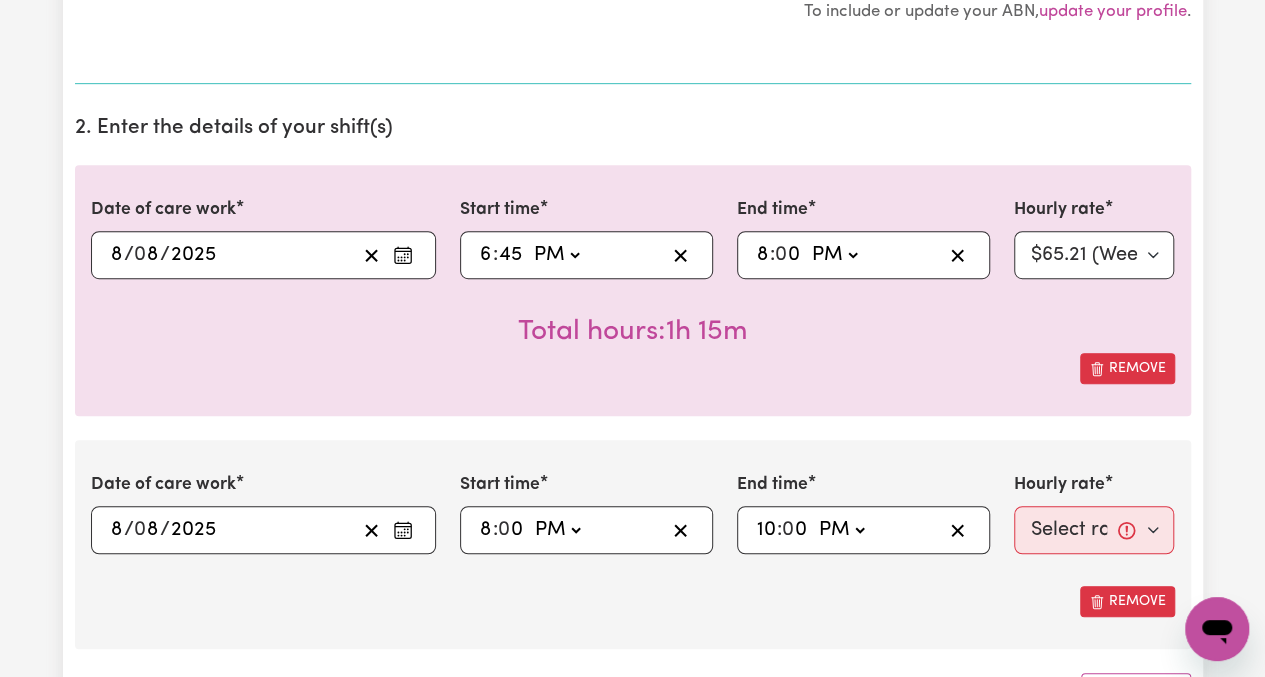 click on "-- AM PM" 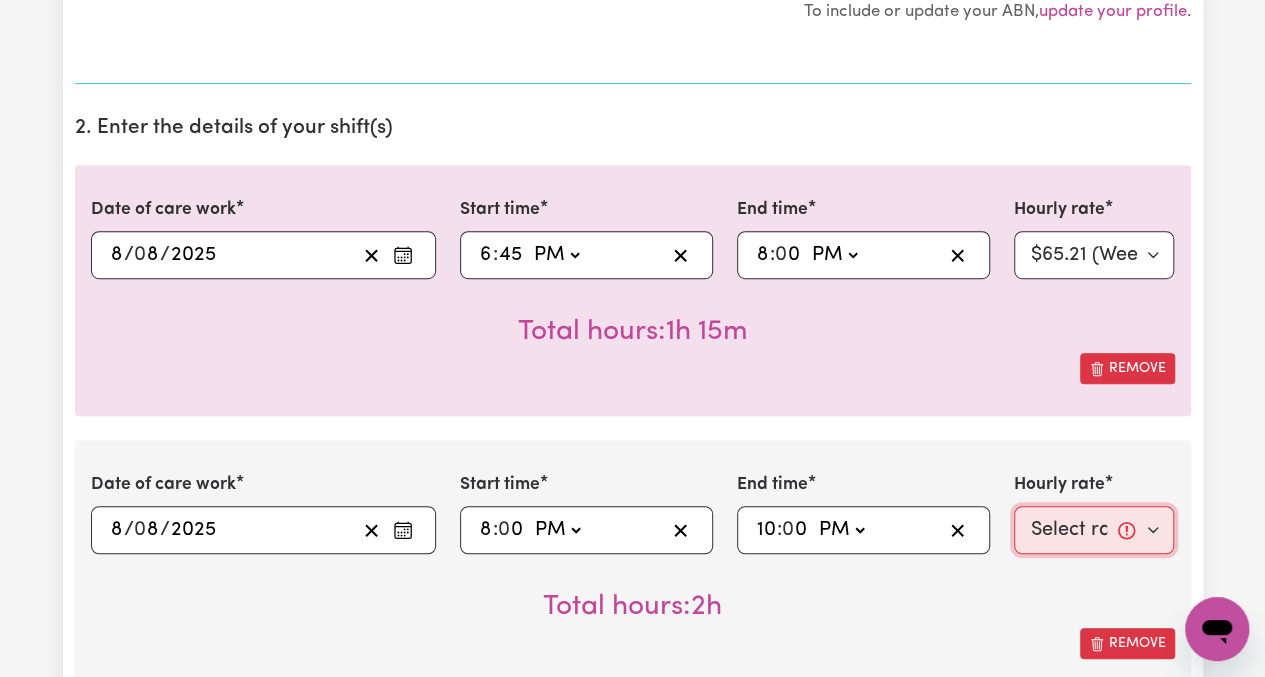 click on "Select rate... $65.21 (Weekday) $144.88 (Public Holiday) $71.85 (Evening Care)" at bounding box center [1094, 530] 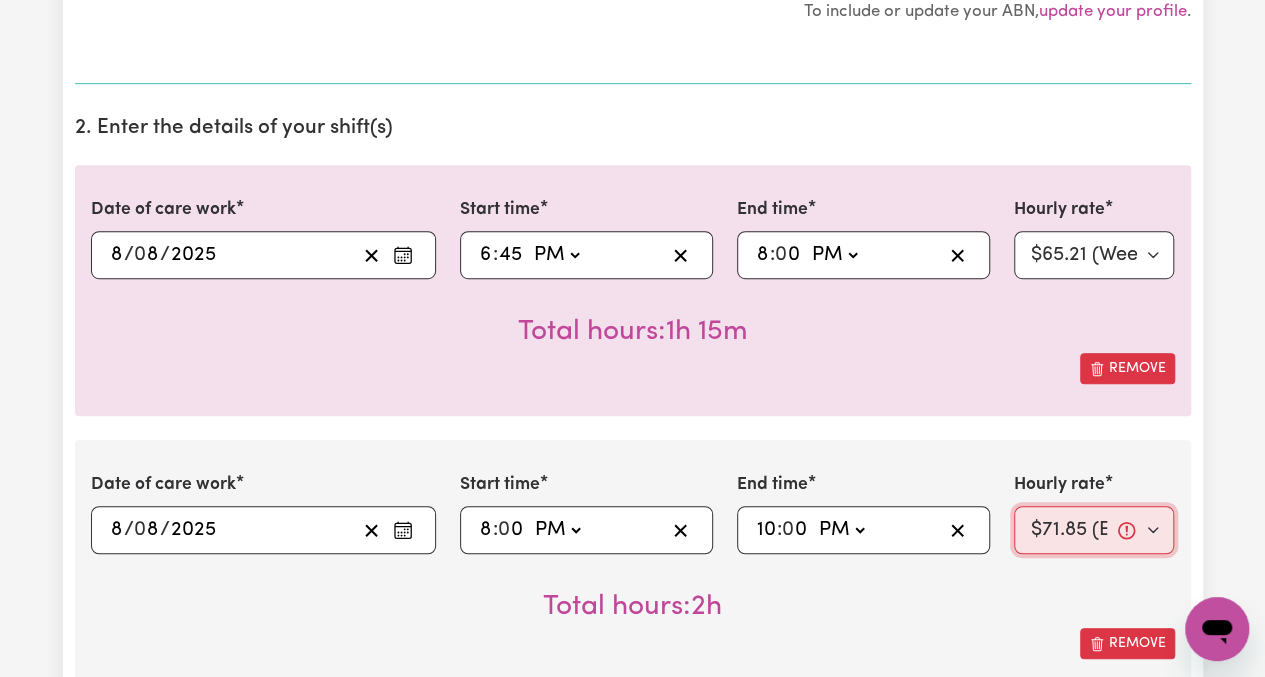 click on "Select rate... $65.21 (Weekday) $144.88 (Public Holiday) $71.85 (Evening Care)" at bounding box center (1094, 530) 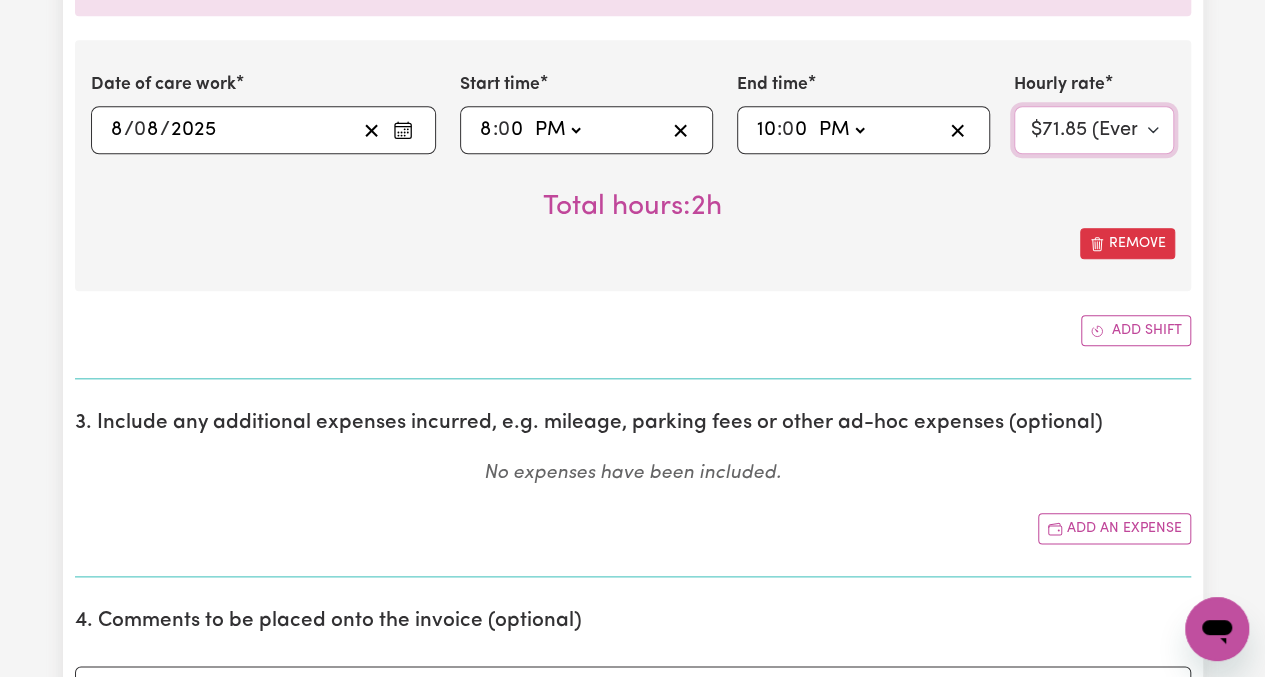 scroll, scrollTop: 1200, scrollLeft: 0, axis: vertical 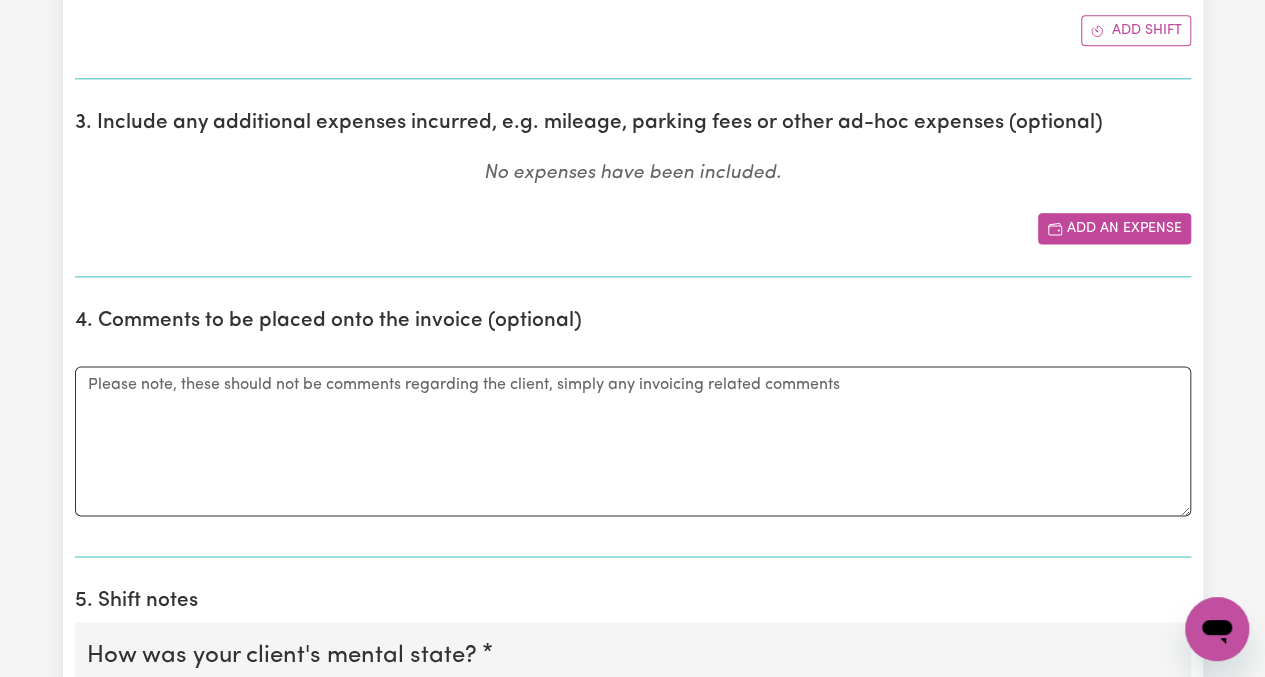 click on "Add an expense" at bounding box center [1114, 228] 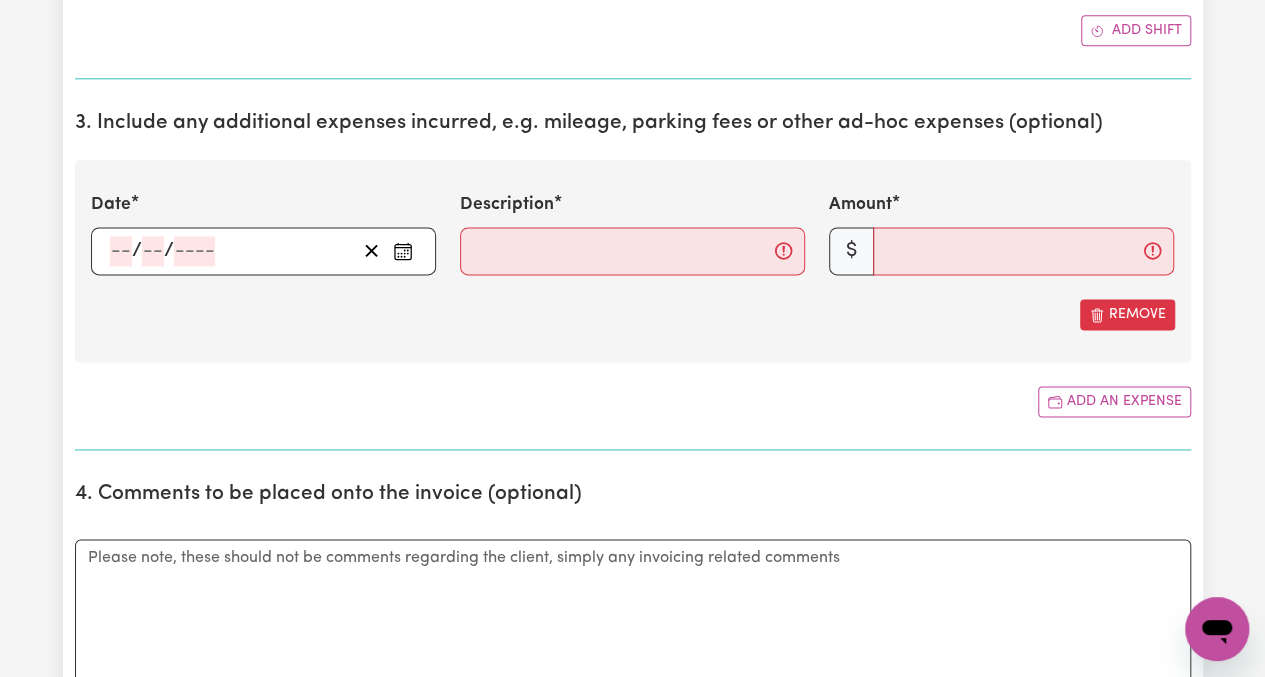 click at bounding box center (403, 251) 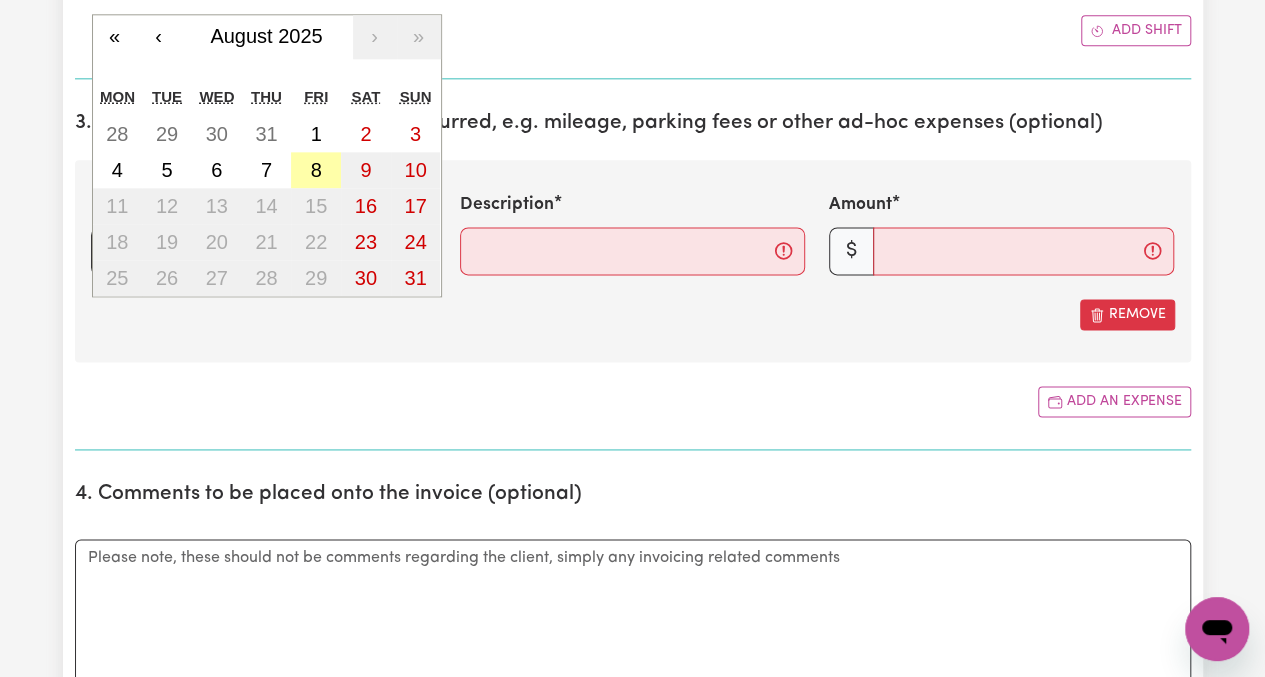 click on "8" at bounding box center (316, 170) 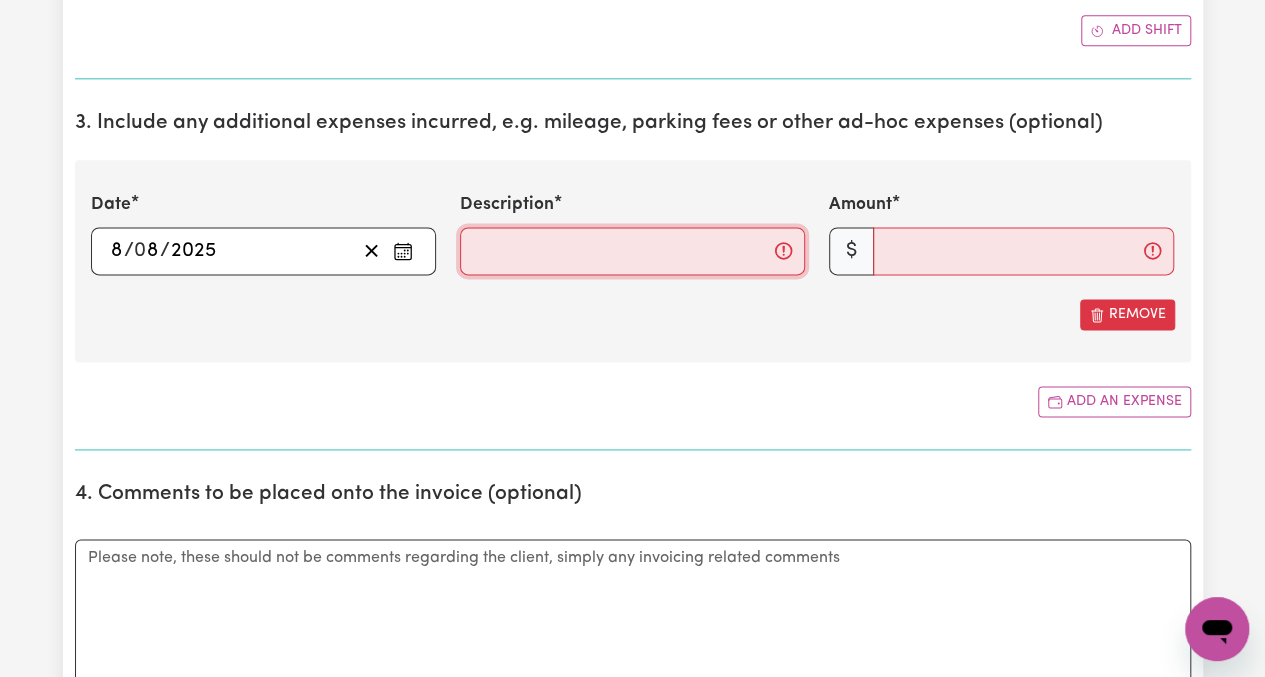 click on "Description" at bounding box center (632, 251) 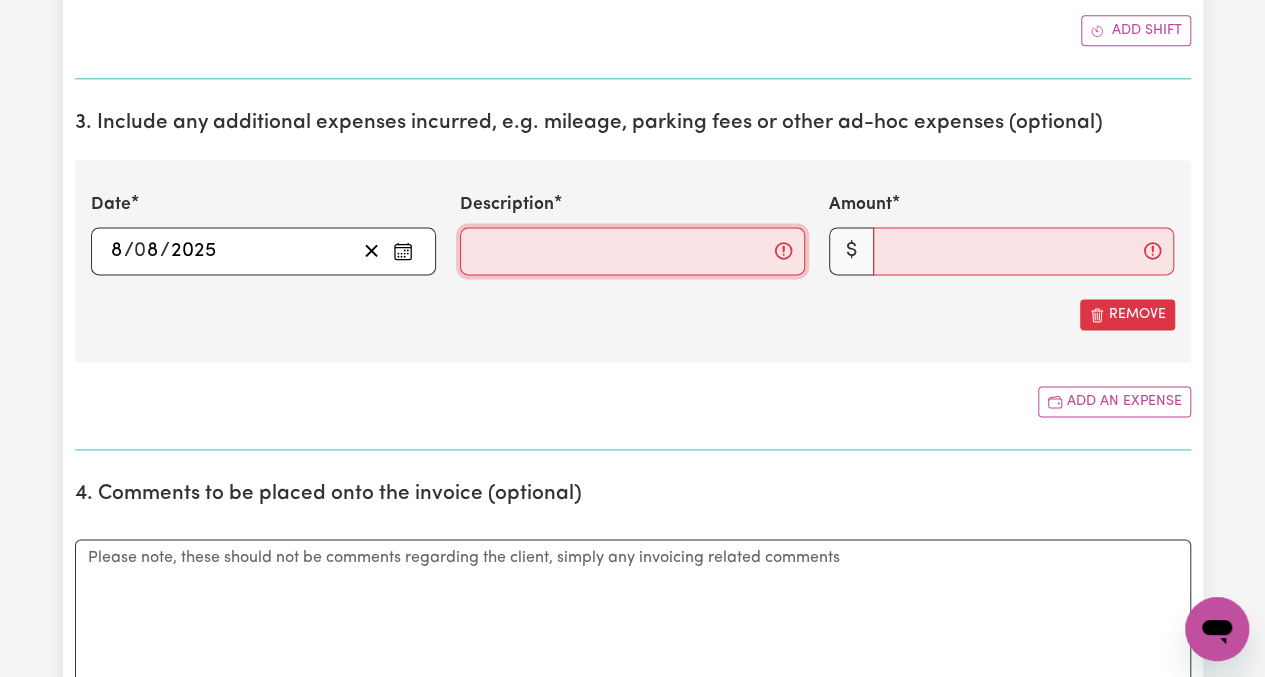 type on "Travel" 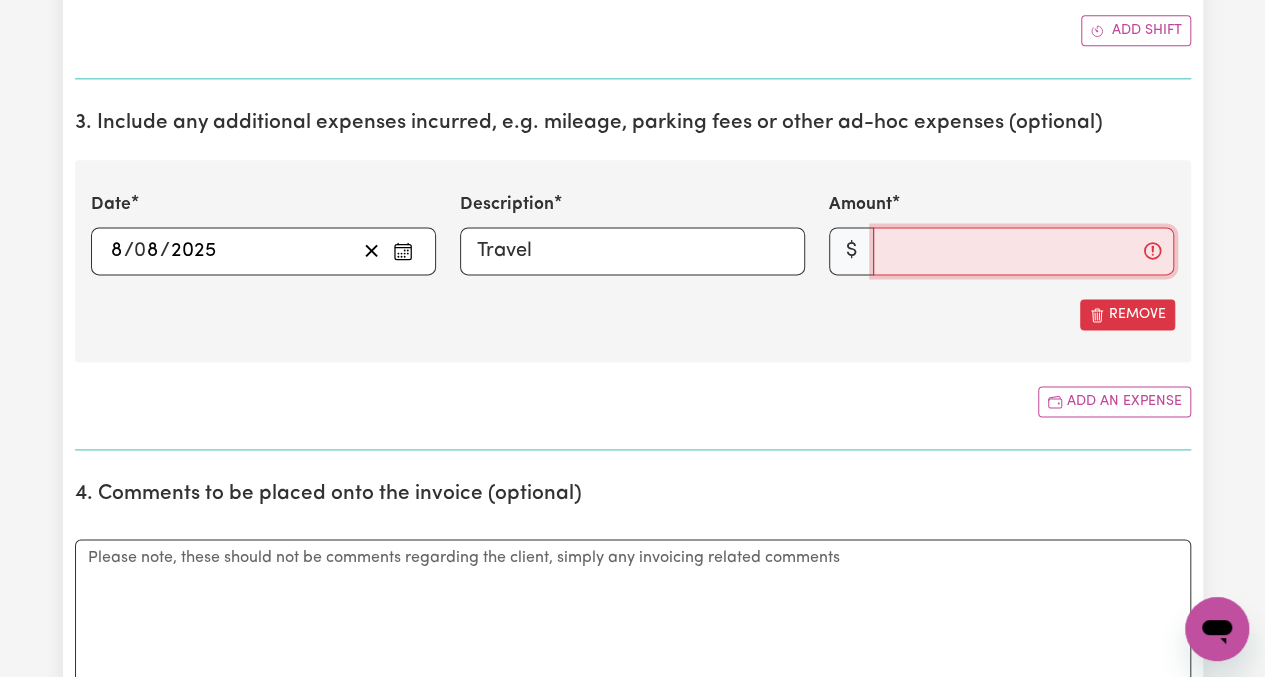 click on "Amount" at bounding box center [1023, 251] 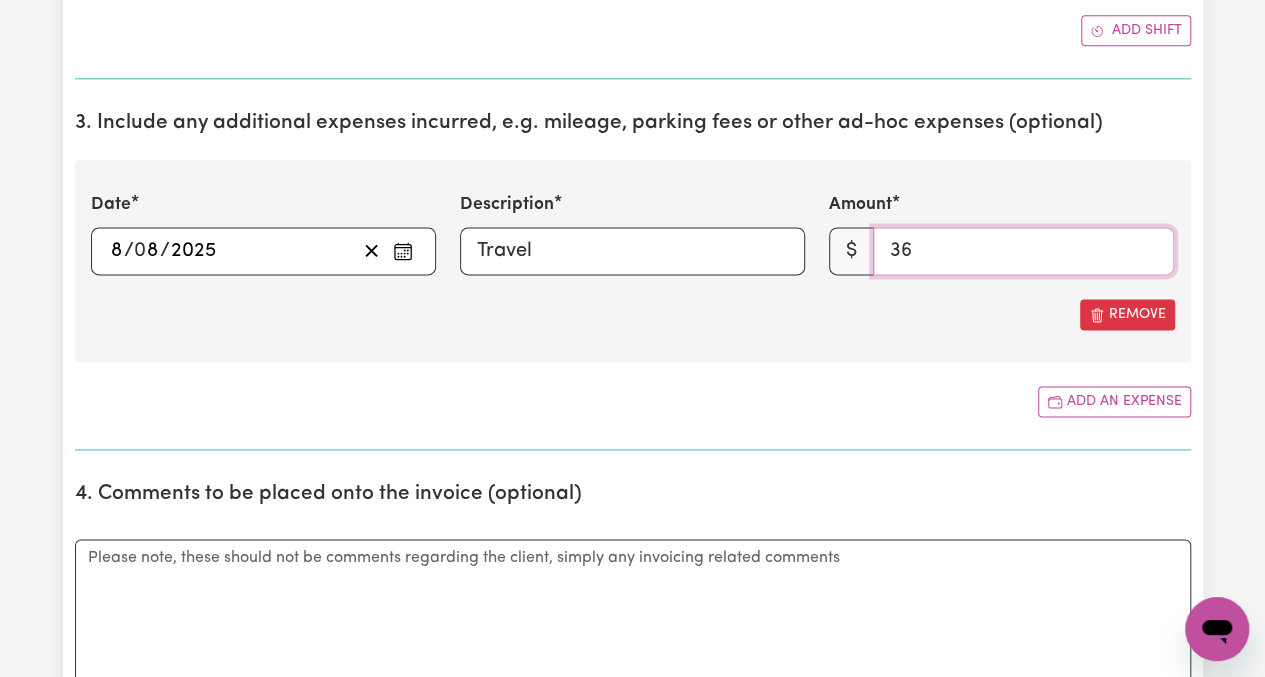 type on "36" 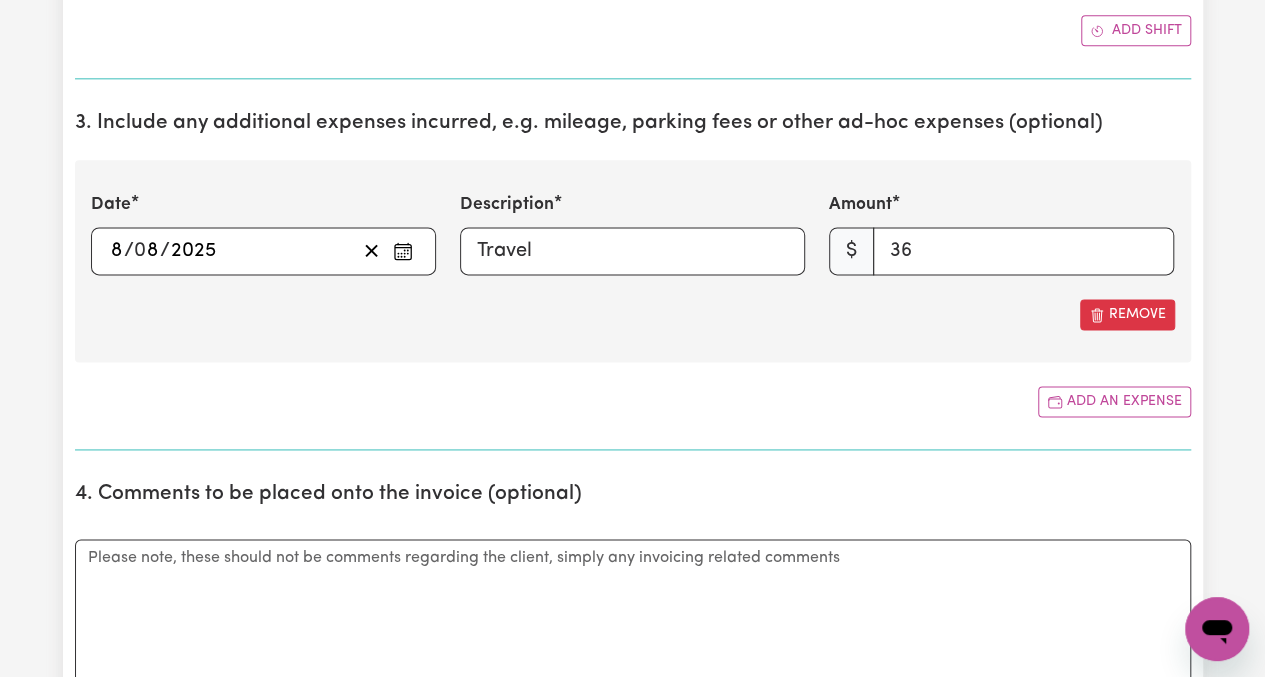 click on "Date 2025-08-08 8 / 0 8 / 2025 « ‹ August 2025 › » Mon Tue Wed Thu Fri Sat Sun 28 29 30 31 1 2 3 4 5 6 7 8 9 10 11 12 13 14 15 16 17 18 19 20 21 22 23 24 25 26 27 28 29 30 31 Description Travel Amount $ 36 Remove" at bounding box center (633, 260) 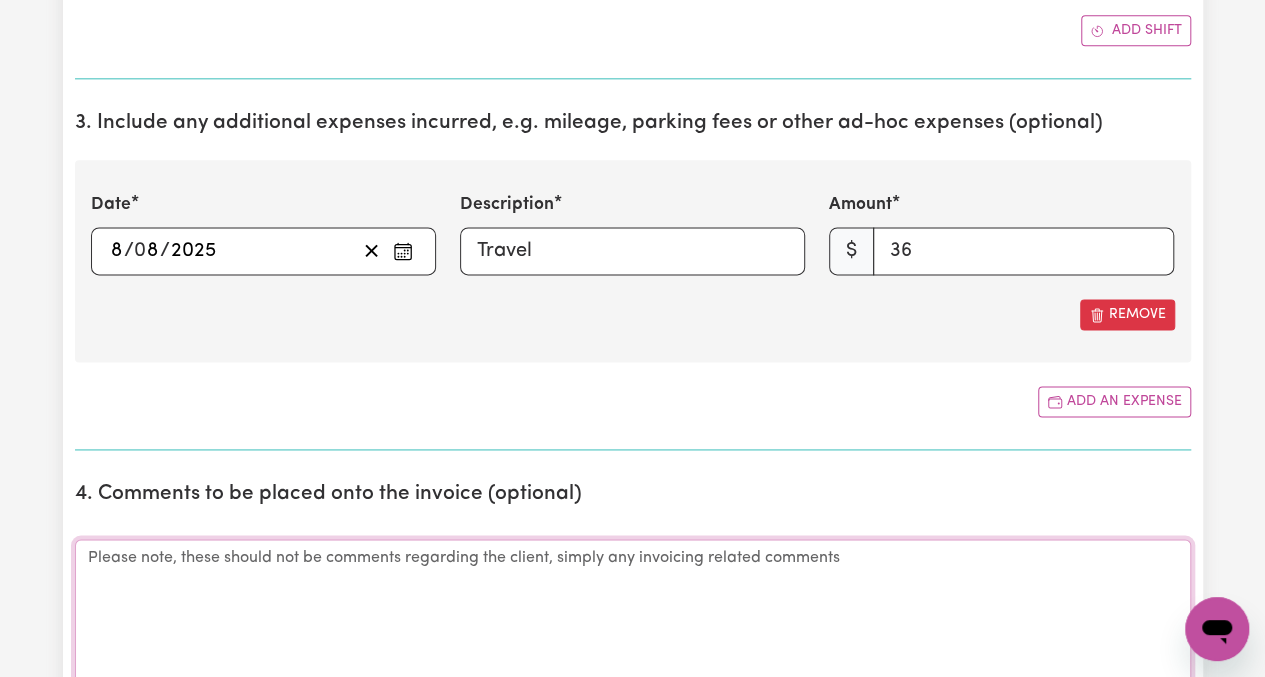 click on "Comments" at bounding box center [633, 614] 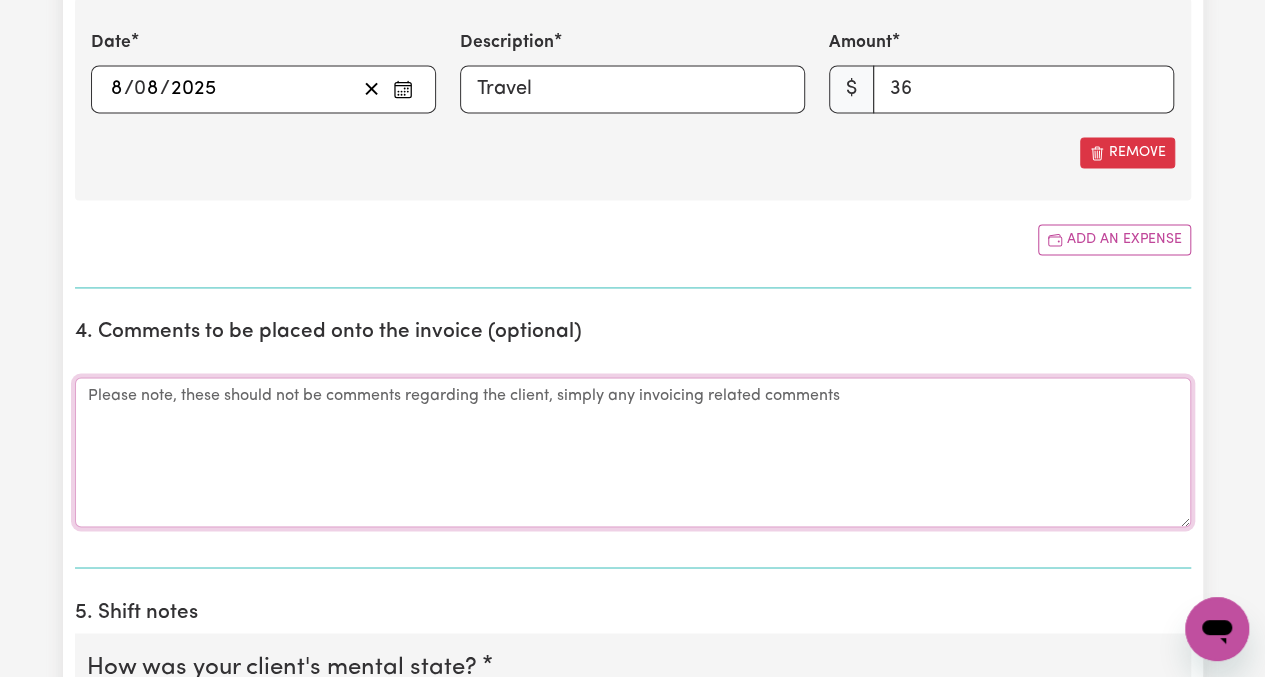 scroll, scrollTop: 1300, scrollLeft: 0, axis: vertical 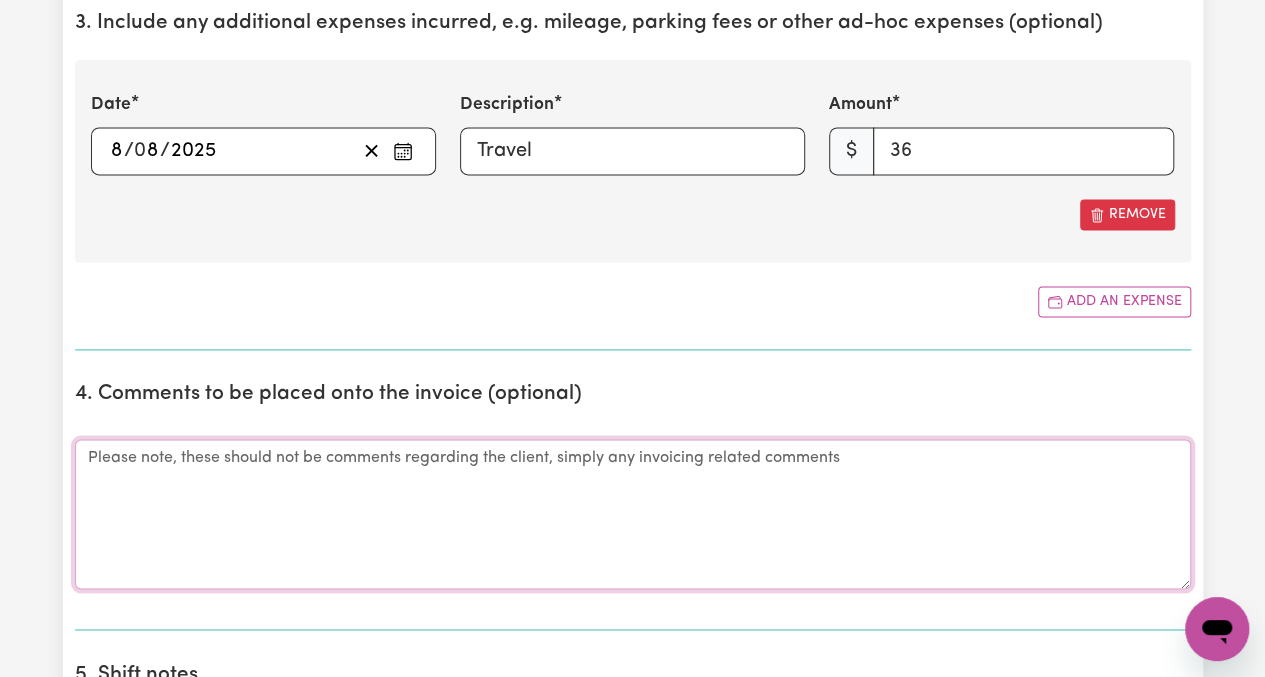 click on "Comments" at bounding box center [633, 514] 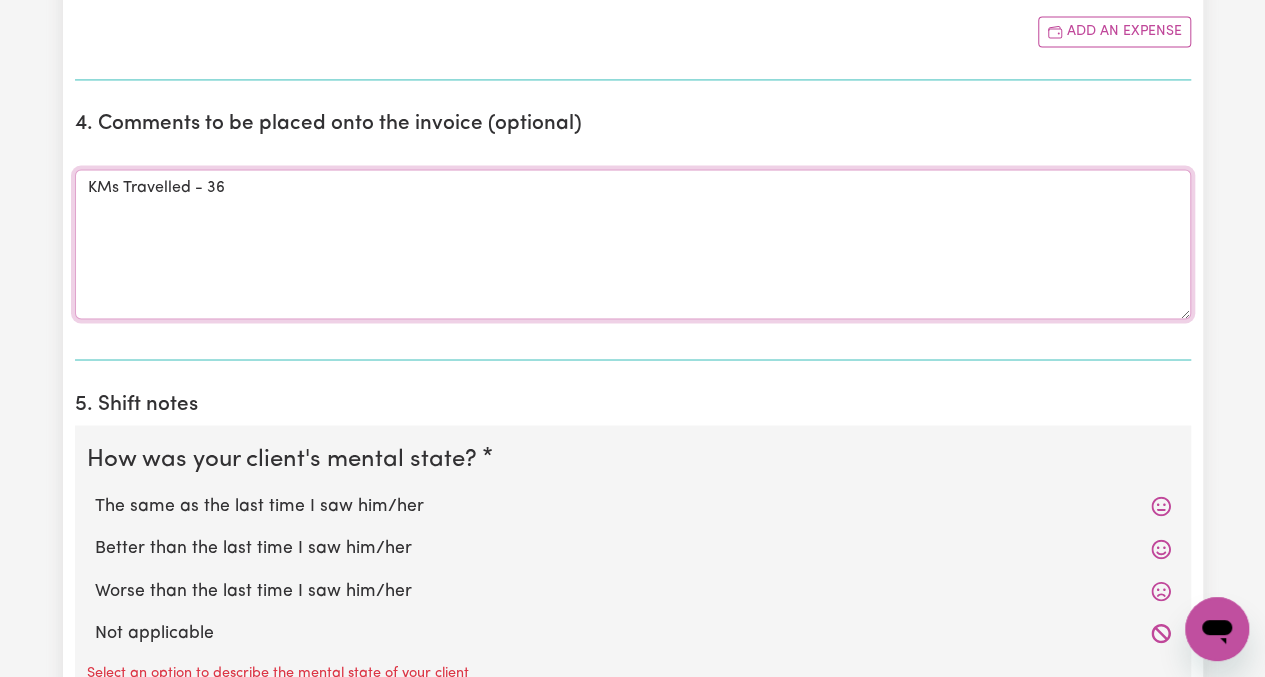 scroll, scrollTop: 1600, scrollLeft: 0, axis: vertical 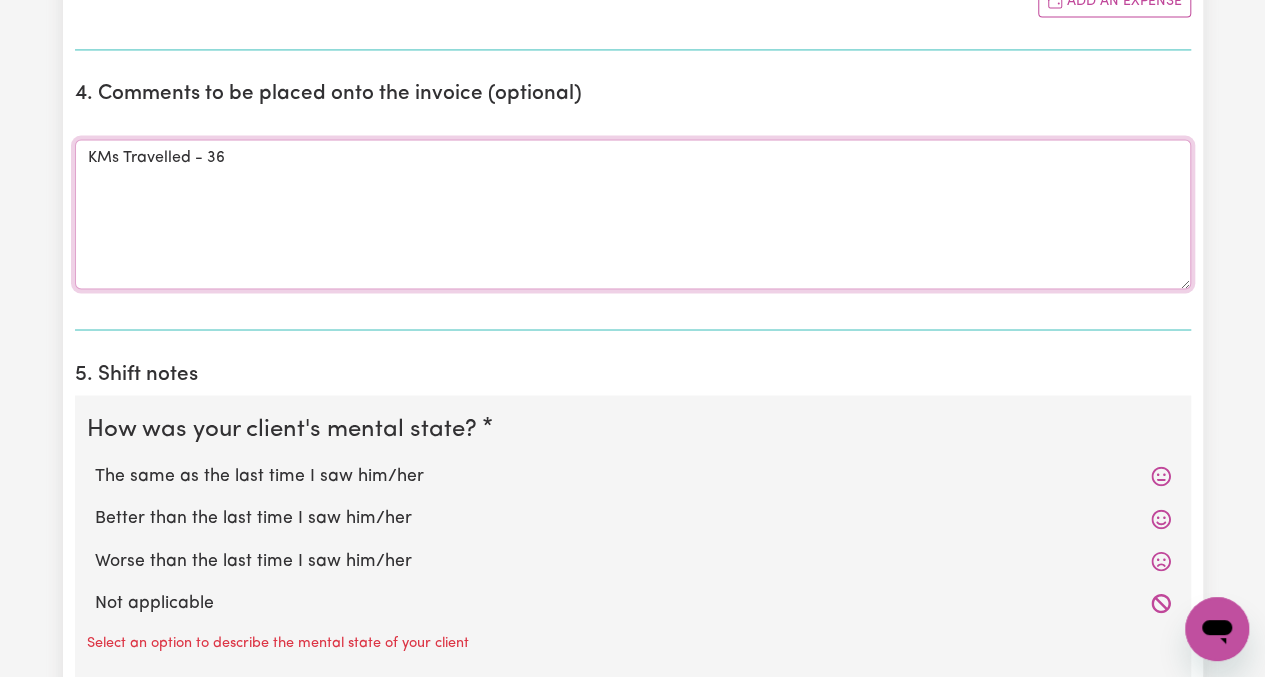 type on "KMs Travelled - 36" 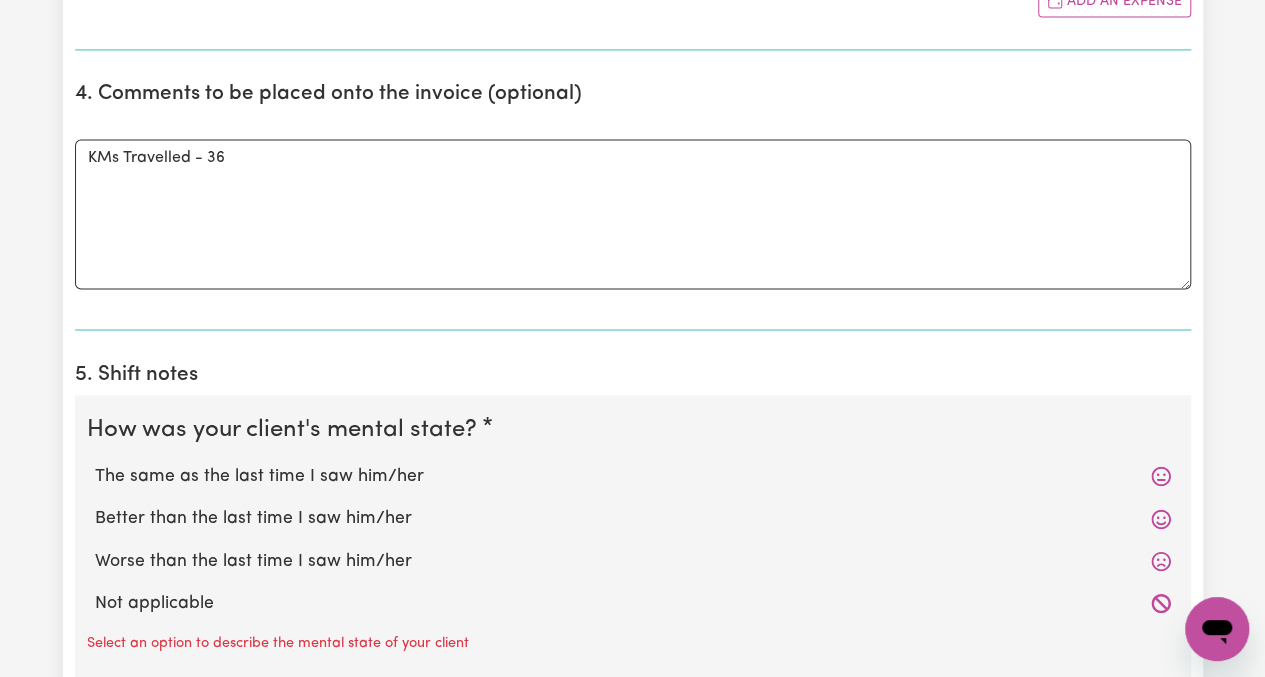 click on "The same as the last time I saw him/her" at bounding box center (633, 476) 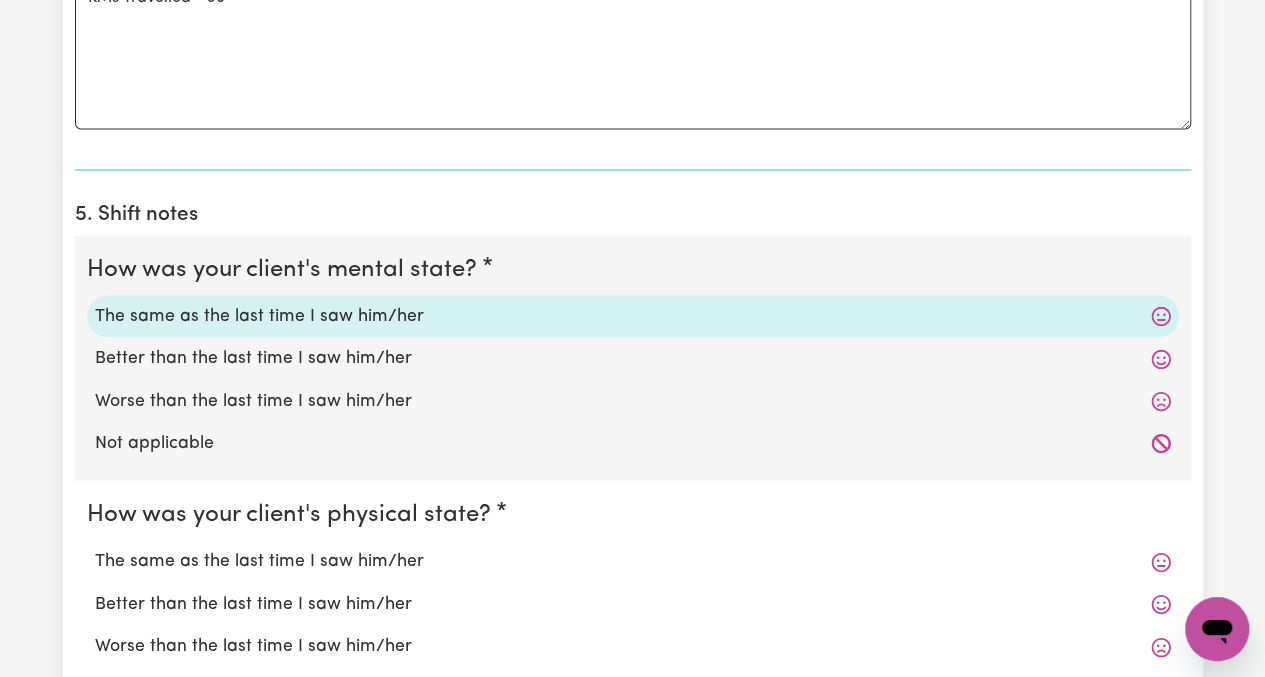 scroll, scrollTop: 1800, scrollLeft: 0, axis: vertical 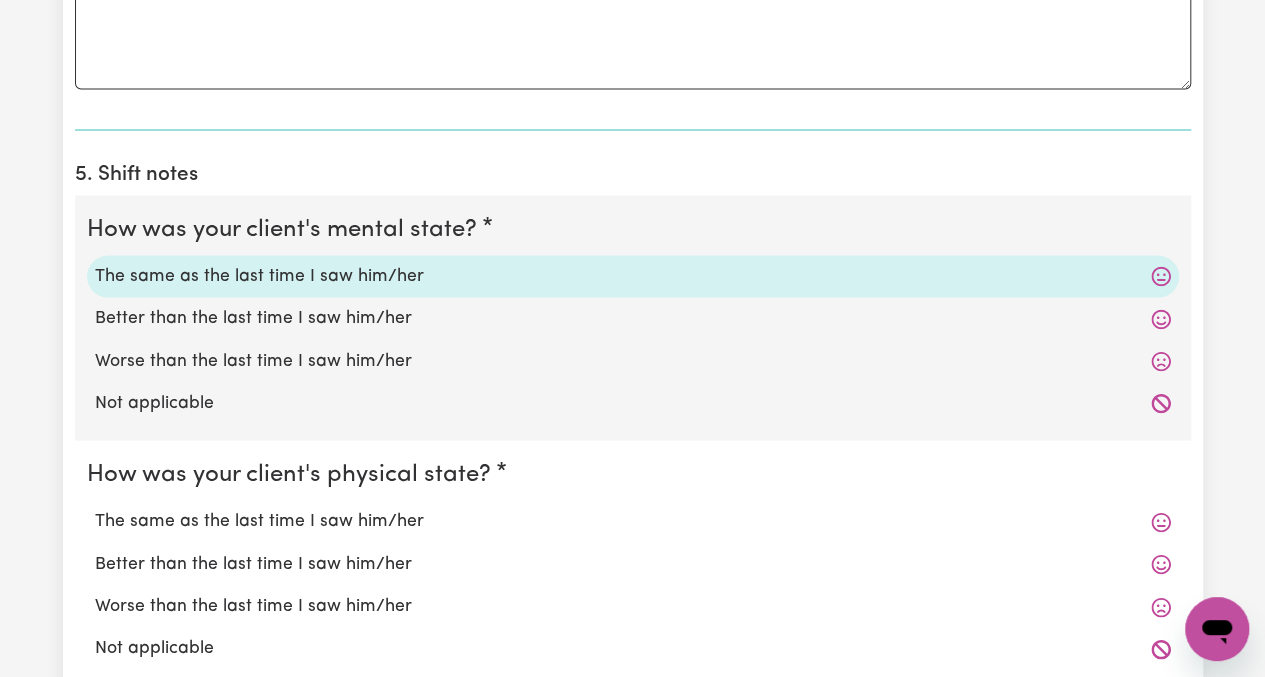 click on "The same as the last time I saw him/her" at bounding box center [633, 521] 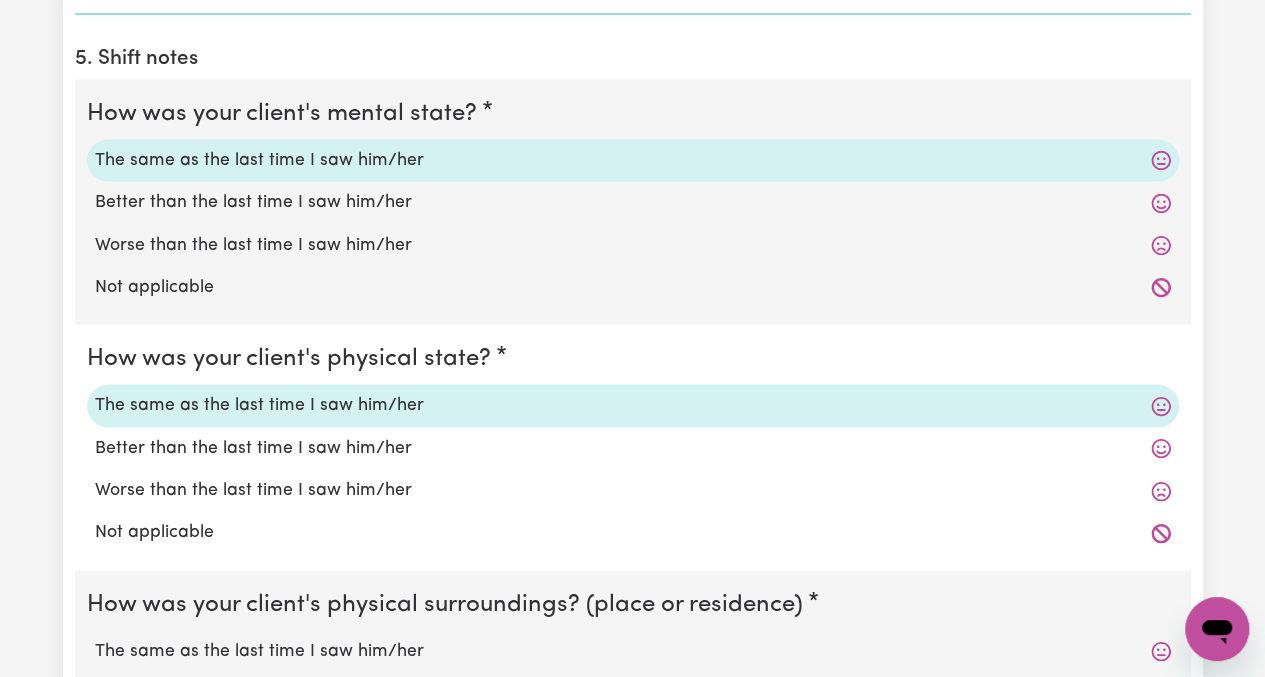 scroll, scrollTop: 2100, scrollLeft: 0, axis: vertical 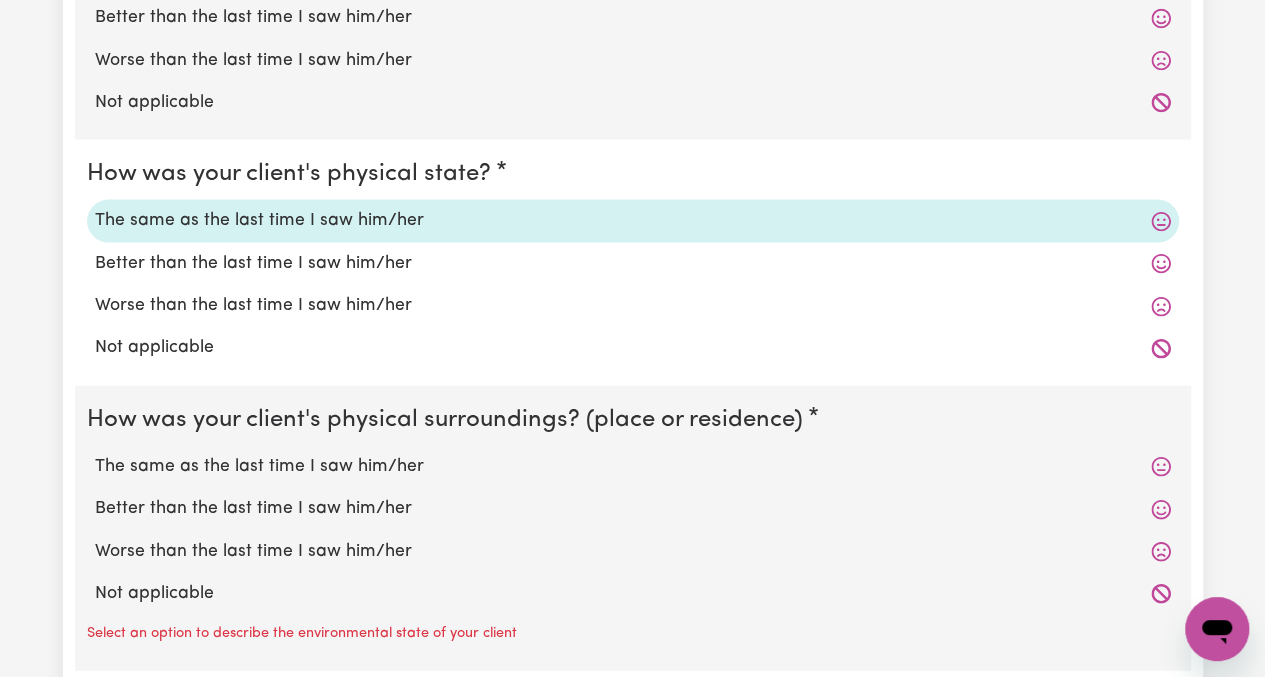 click on "The same as the last time I saw him/her" at bounding box center [633, 467] 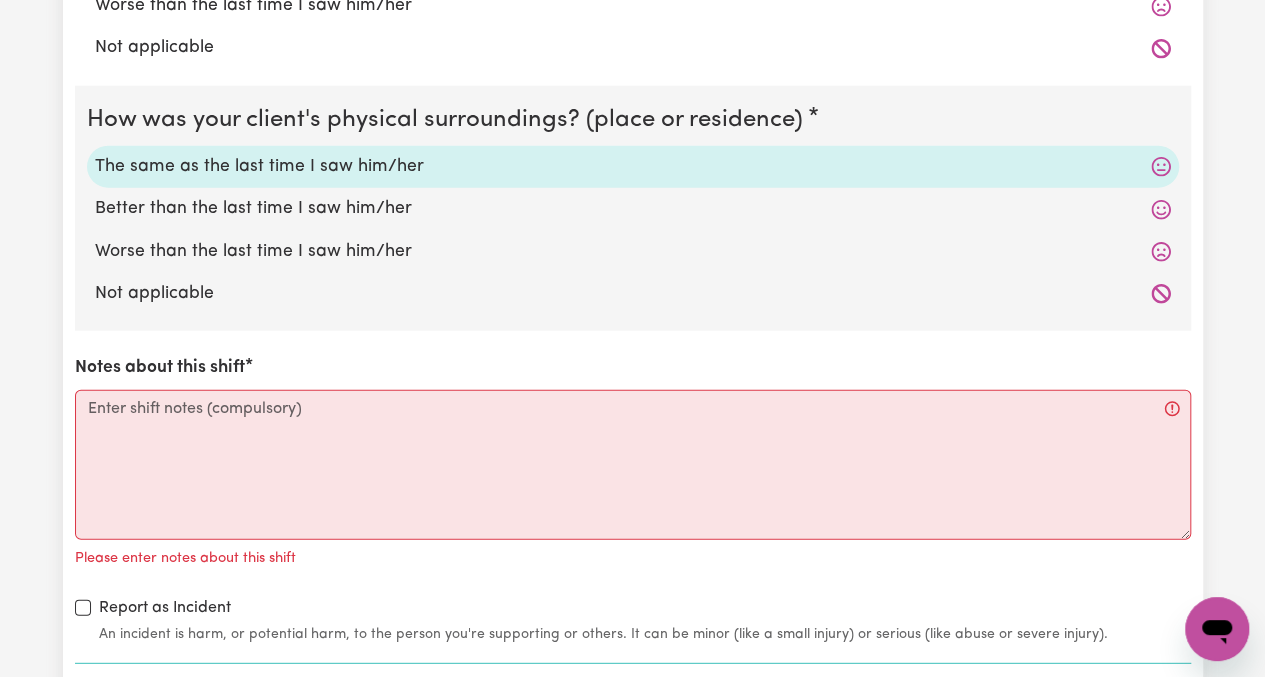 scroll, scrollTop: 2500, scrollLeft: 0, axis: vertical 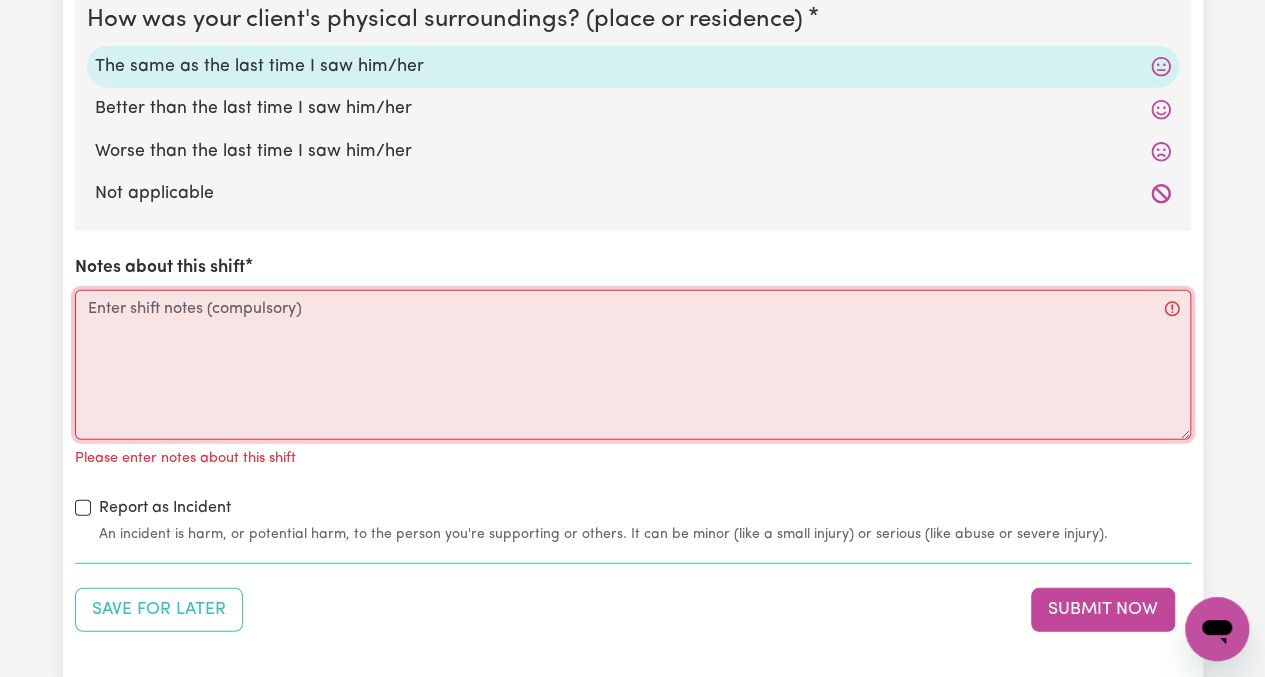 click on "Notes about this shift Please enter notes about this shift" at bounding box center (633, 363) 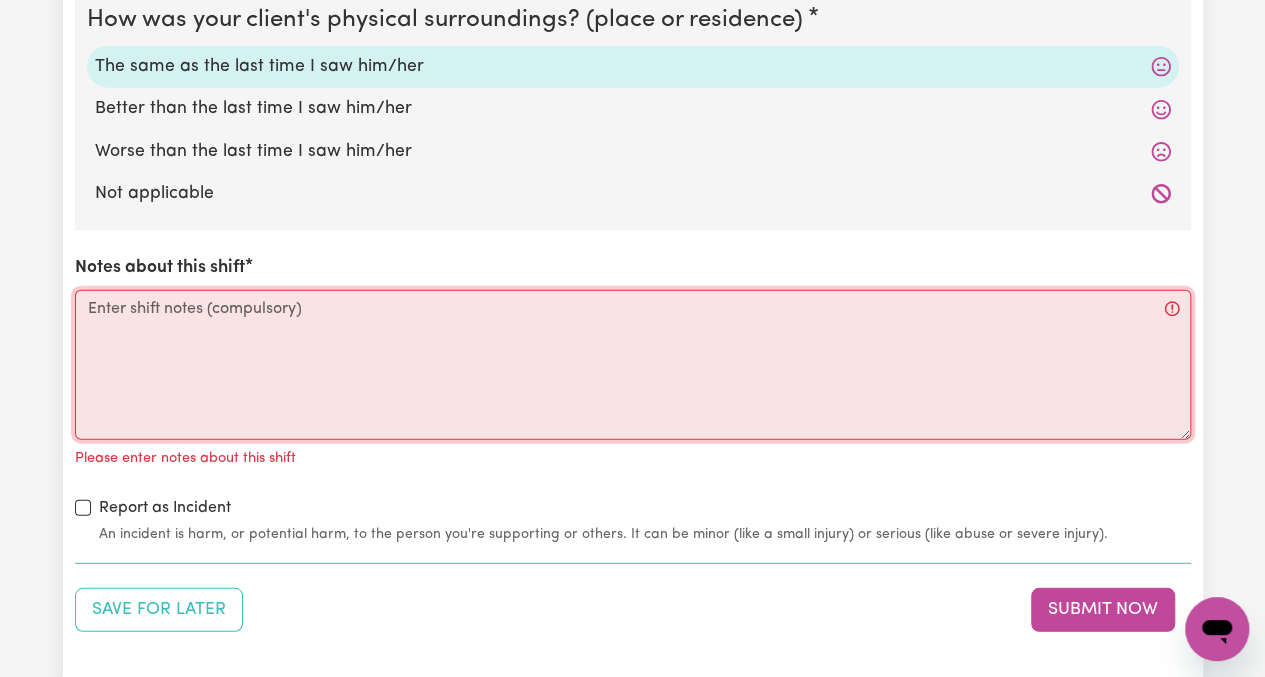 paste on "Picked up [FIRST] from Essendon West for our scheduled evening outing.
Travelled to Grazeland in Spotswood, where we shared a meal and spent time chatting in a relaxed social environment.
Provided emotional support and meaningful conversation, checking in on how she had been over the past few weeks.
This outing offered [FIRST] positive community engagement, helping to reduce isolation and build confidence in social settings.
Returned [FIRST] home to Essendon West, concluding the shift." 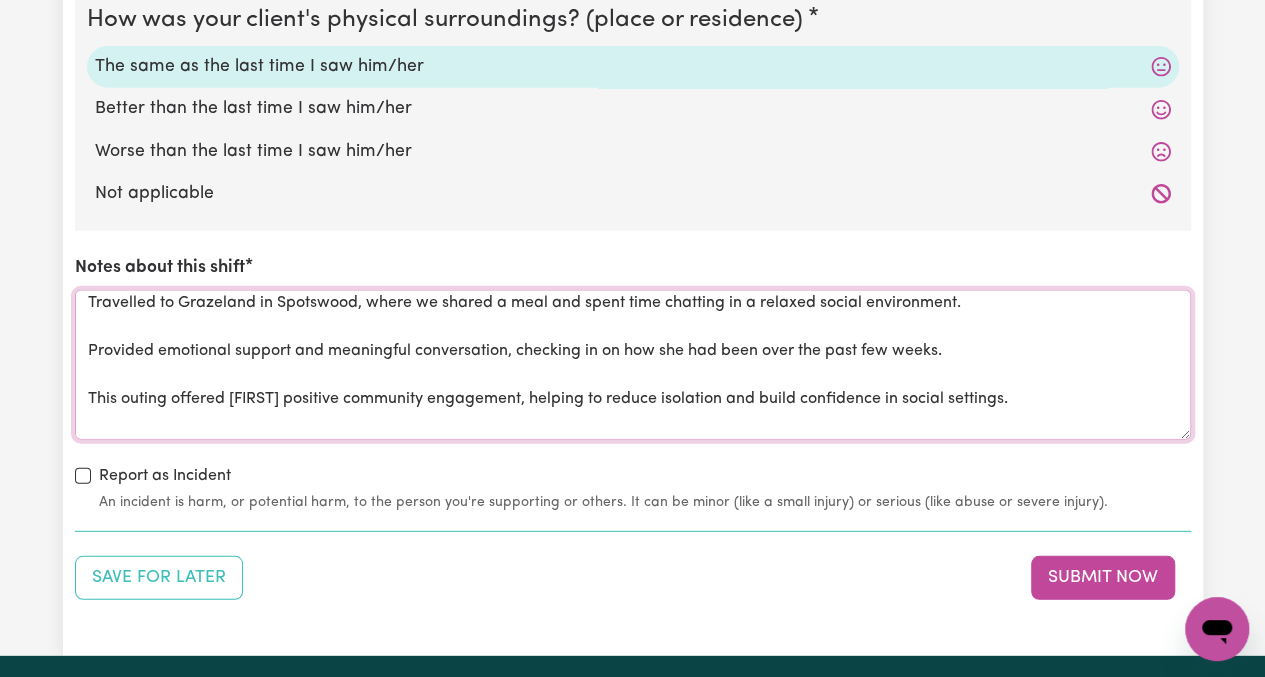 scroll, scrollTop: 0, scrollLeft: 0, axis: both 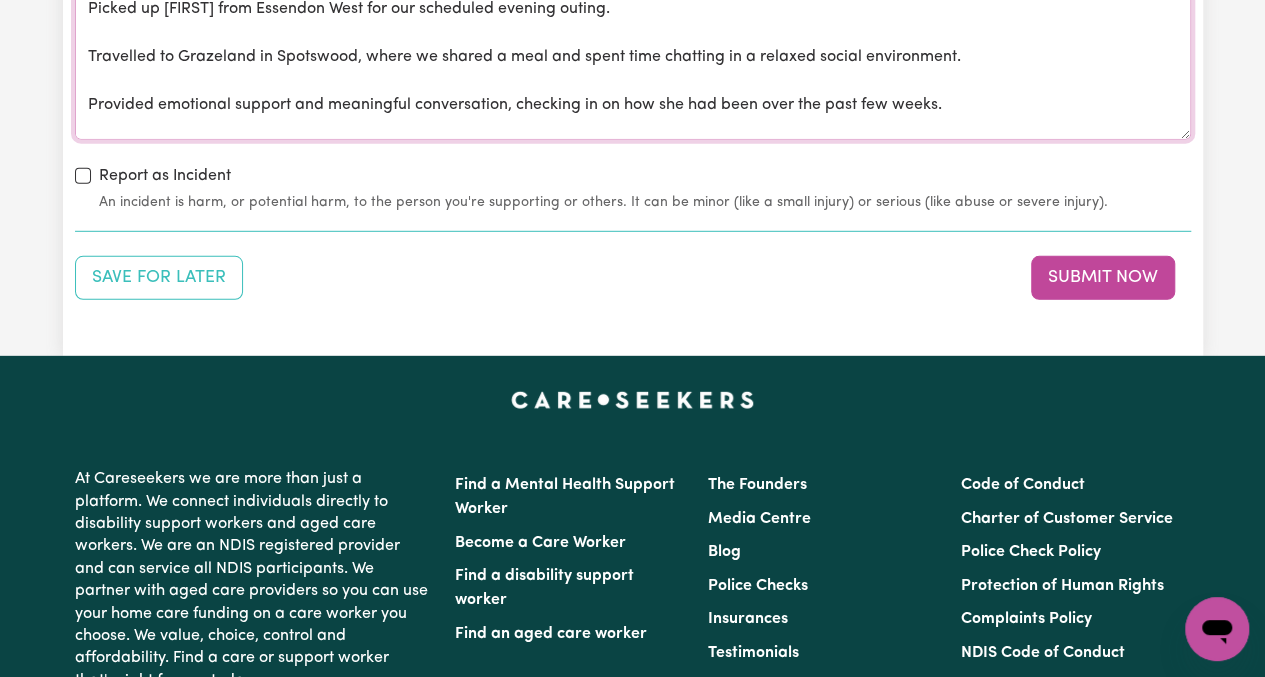 type on "Picked up [FIRST] from Essendon West for our scheduled evening outing.
Travelled to Grazeland in Spotswood, where we shared a meal and spent time chatting in a relaxed social environment.
Provided emotional support and meaningful conversation, checking in on how she had been over the past few weeks.
This outing offered [FIRST] positive community engagement, helping to reduce isolation and build confidence in social settings.
Returned [FIRST] home to Essendon West, concluding the shift." 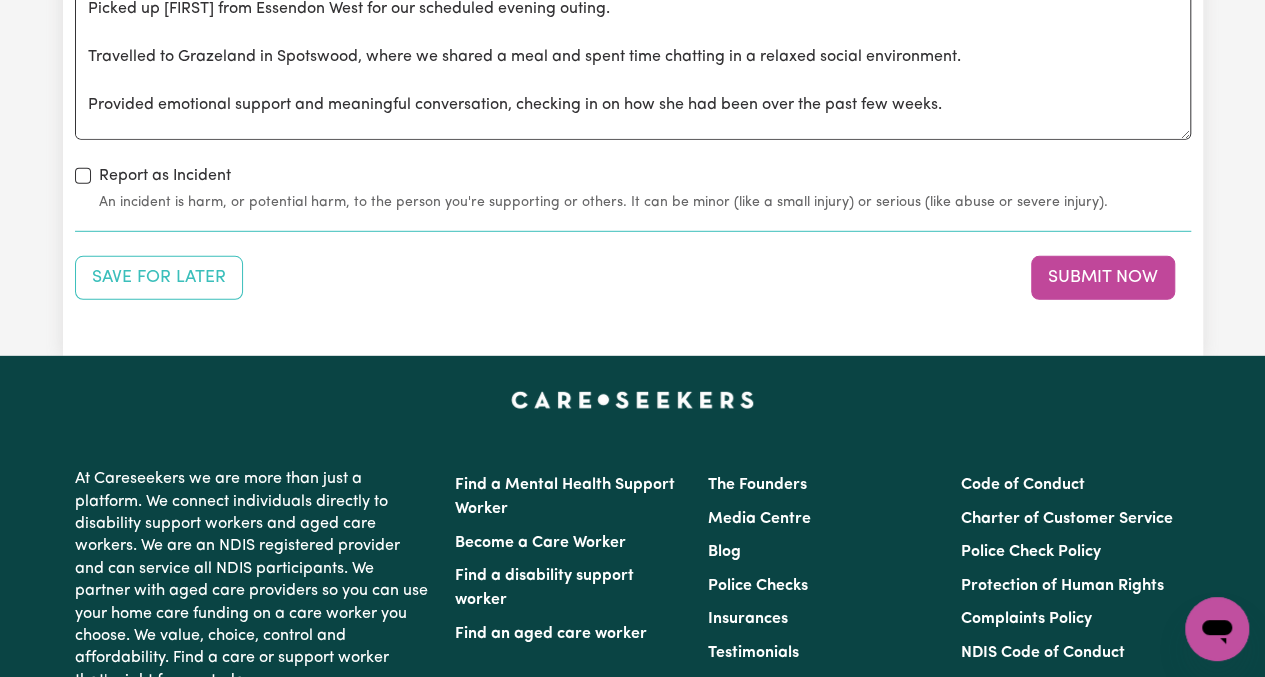click on "Submit Now" at bounding box center [1103, 278] 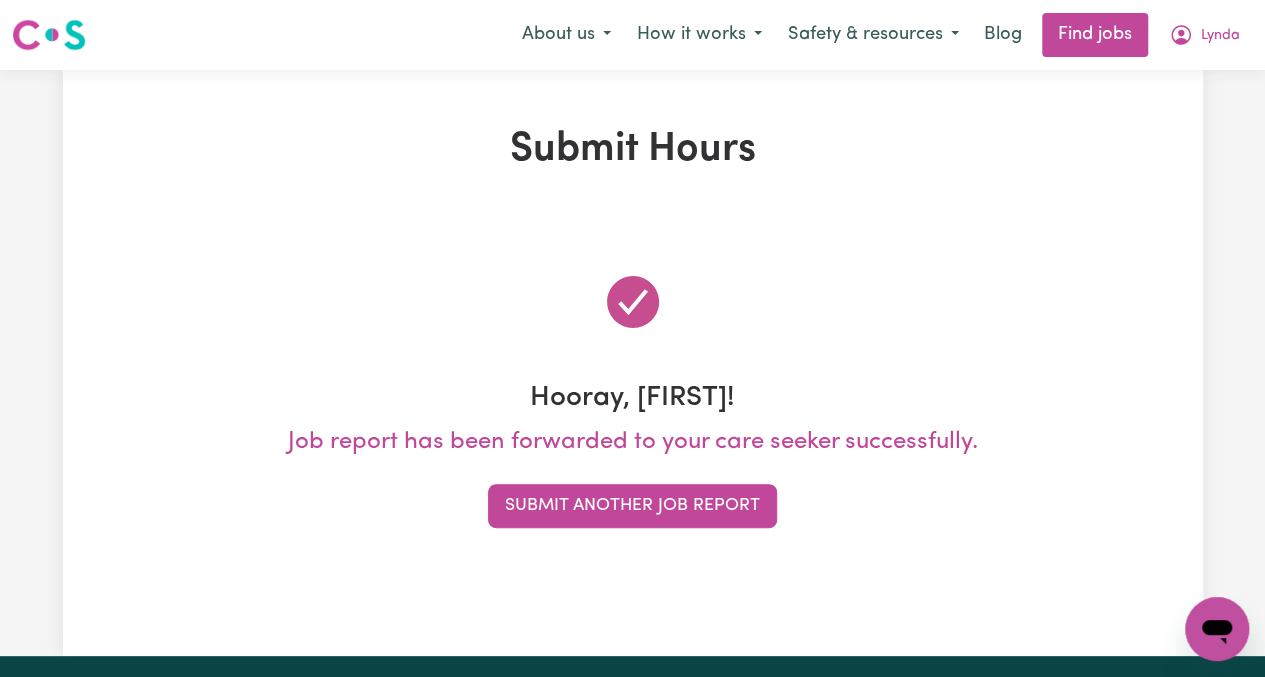 scroll, scrollTop: 0, scrollLeft: 0, axis: both 